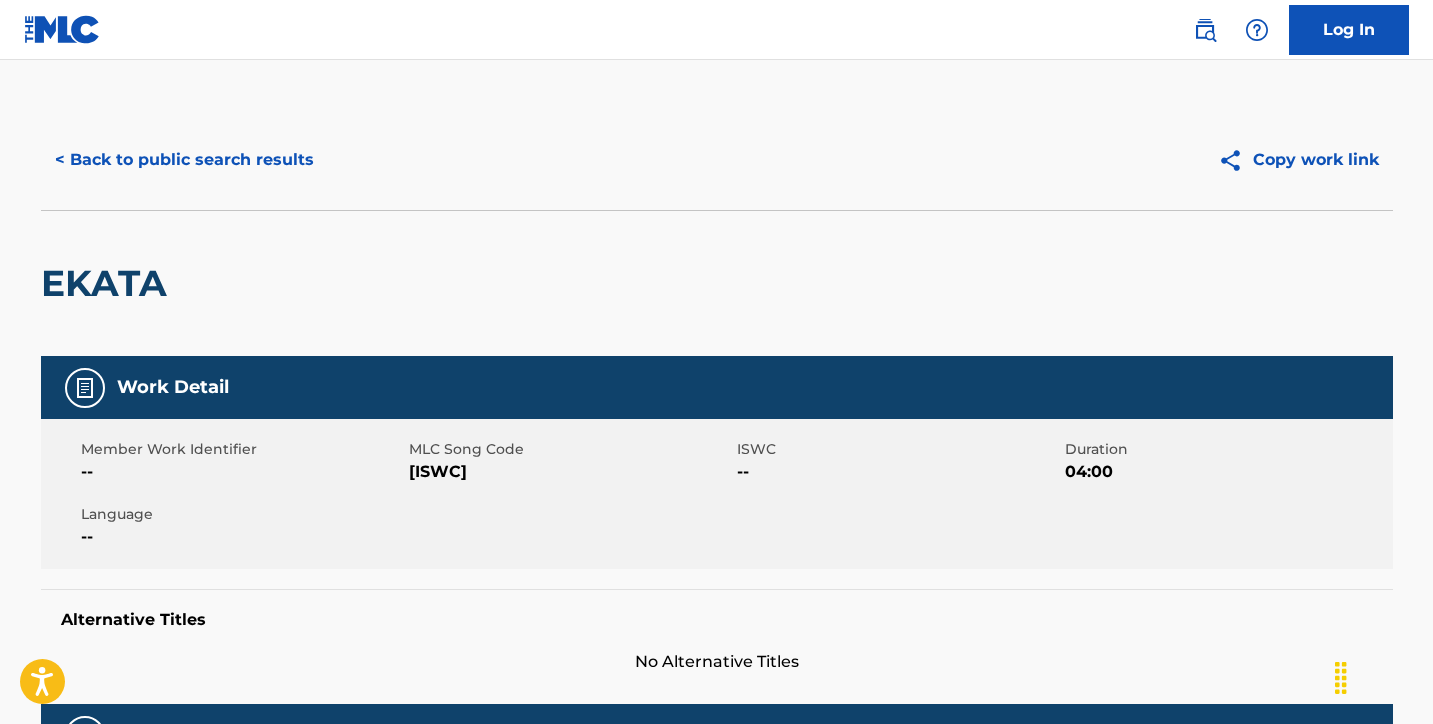 scroll, scrollTop: -4, scrollLeft: 0, axis: vertical 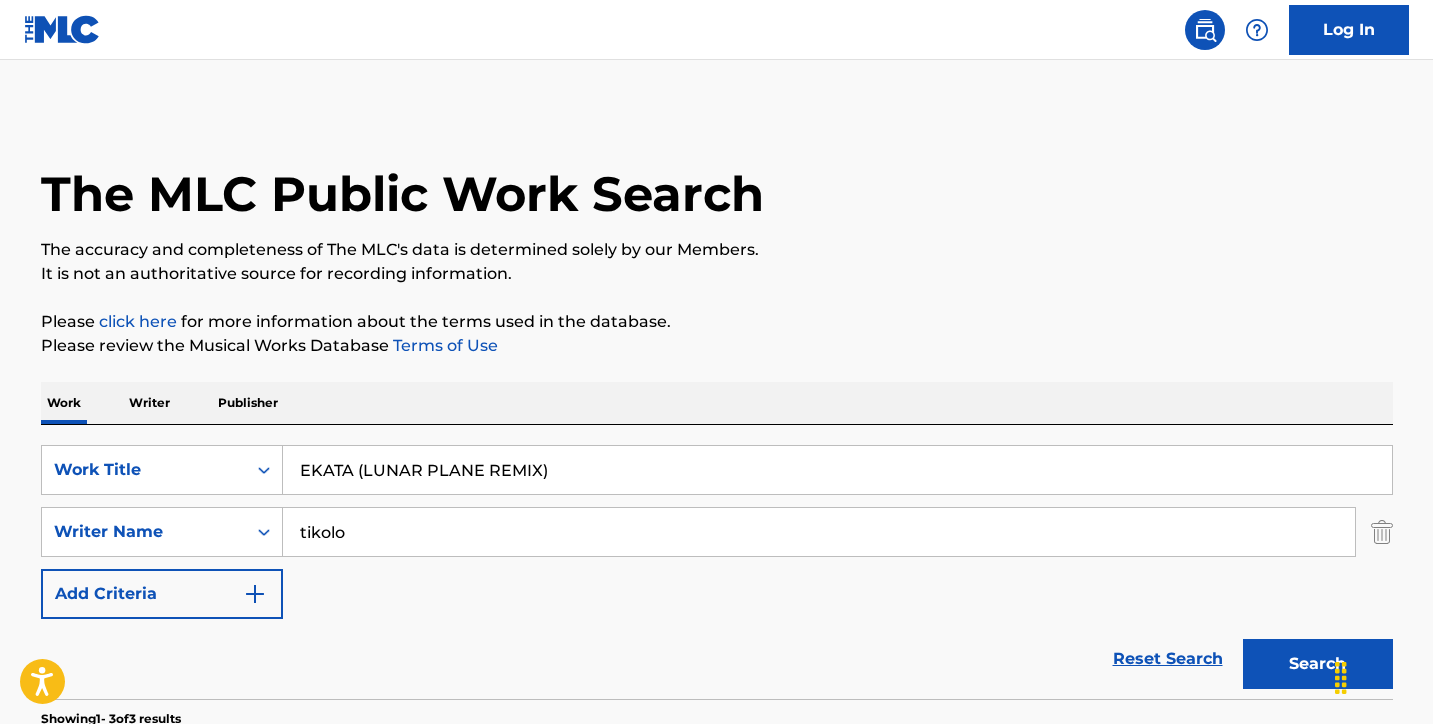 drag, startPoint x: 567, startPoint y: 483, endPoint x: 308, endPoint y: 442, distance: 262.2251 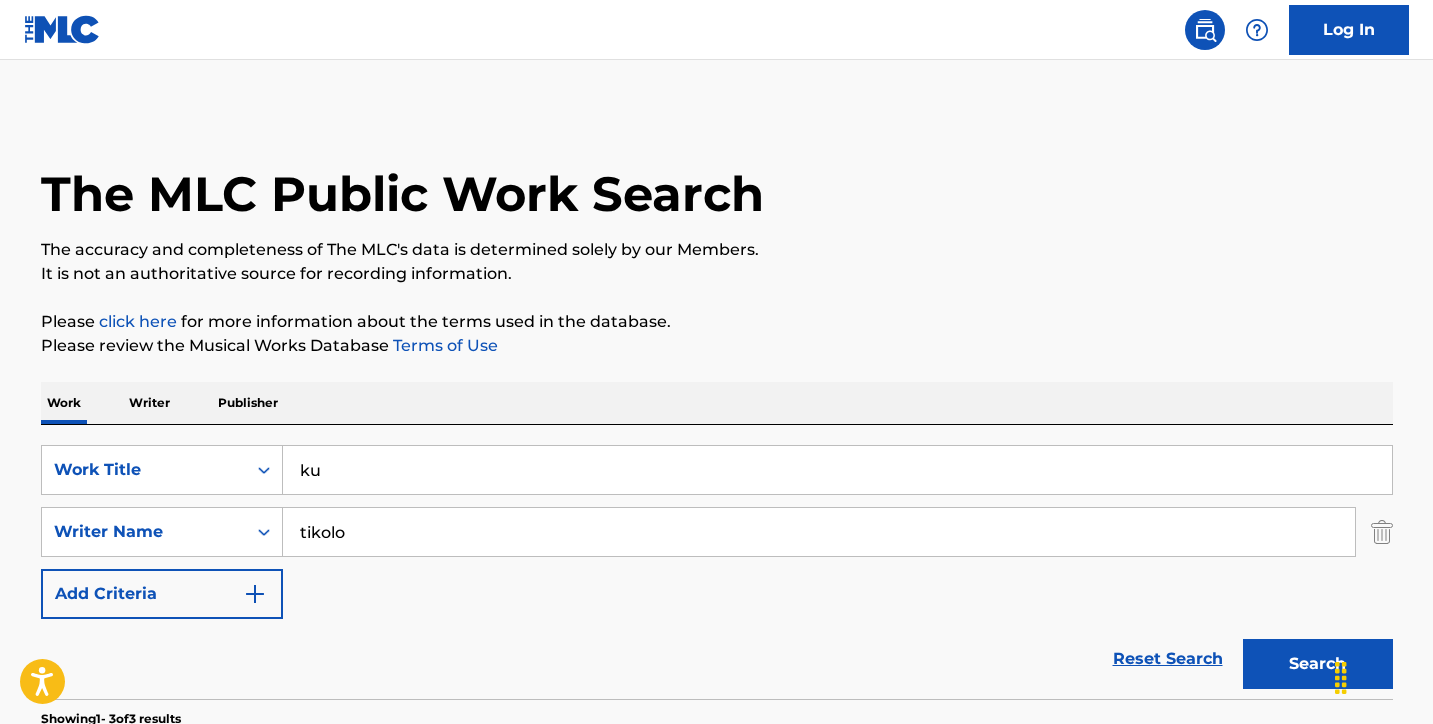 type on "k" 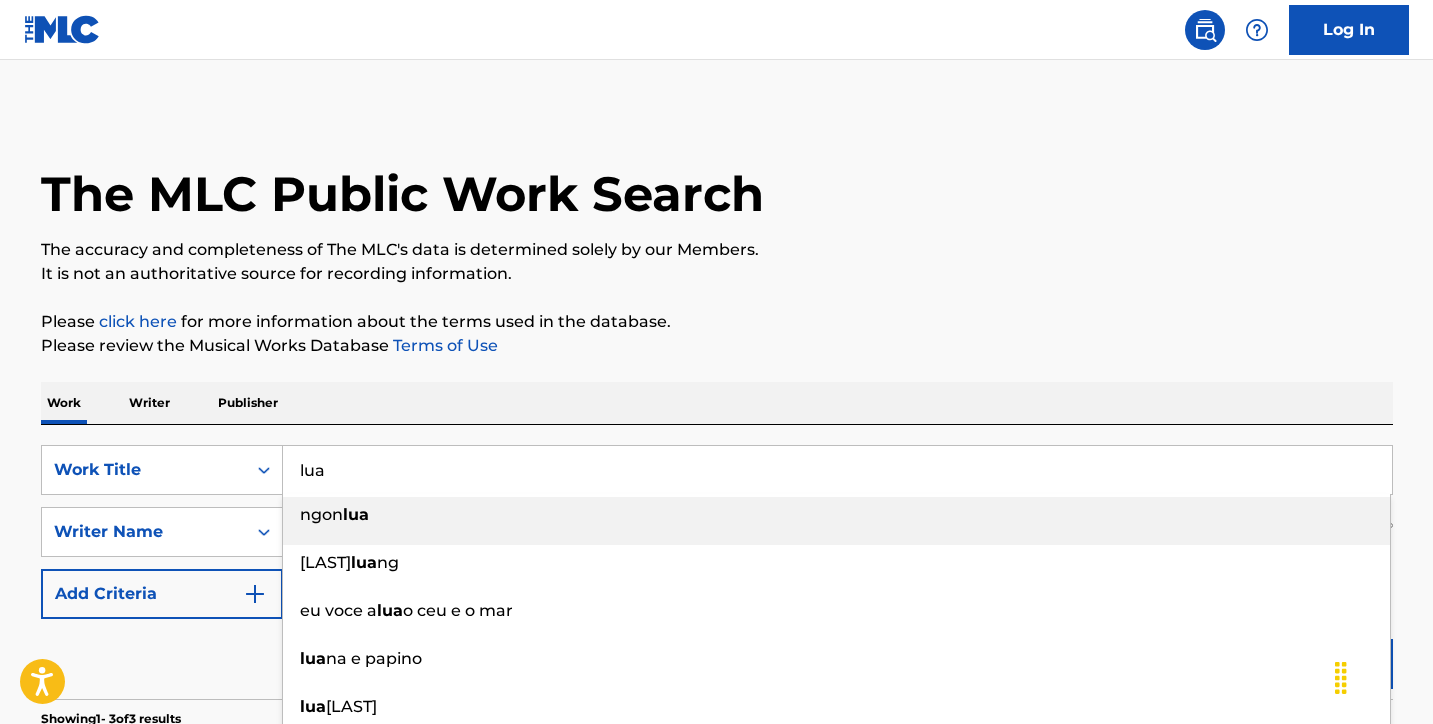 type on "lua" 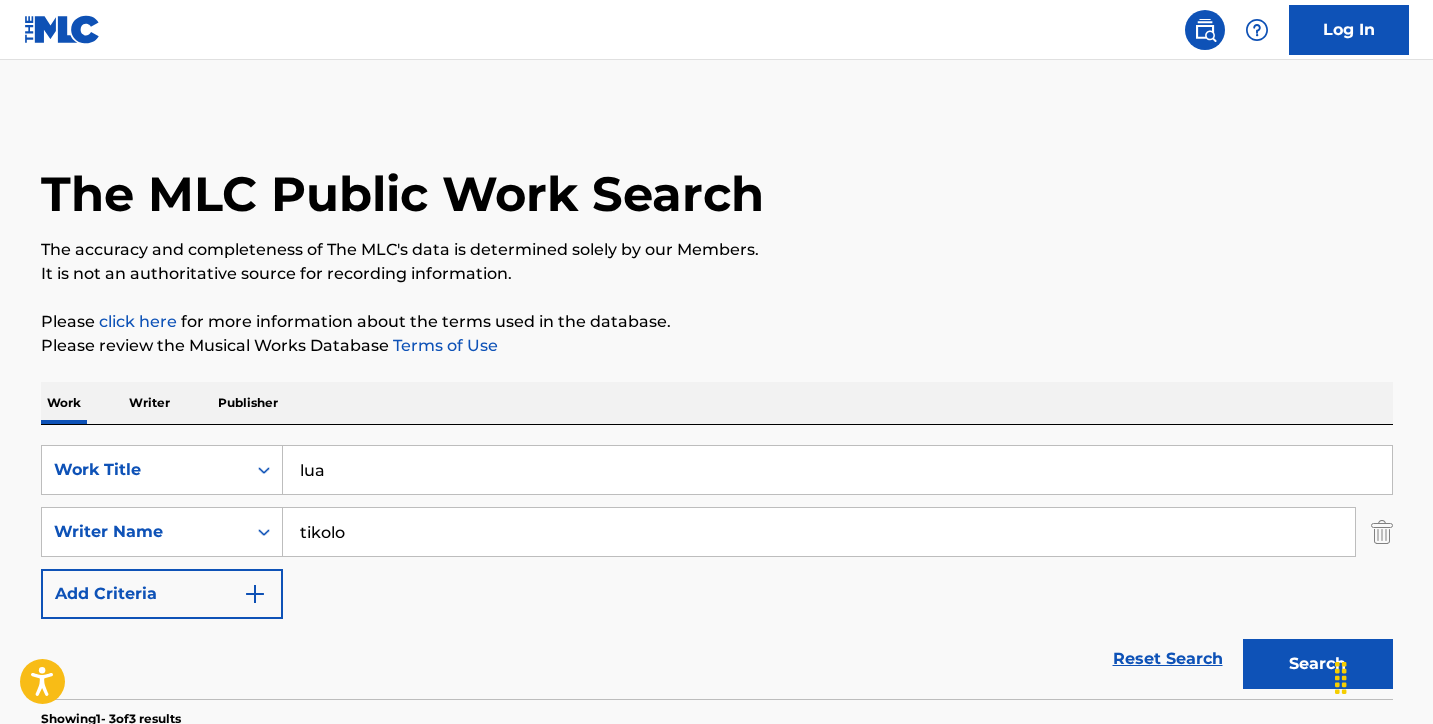 drag, startPoint x: 384, startPoint y: 546, endPoint x: 188, endPoint y: 500, distance: 201.3256 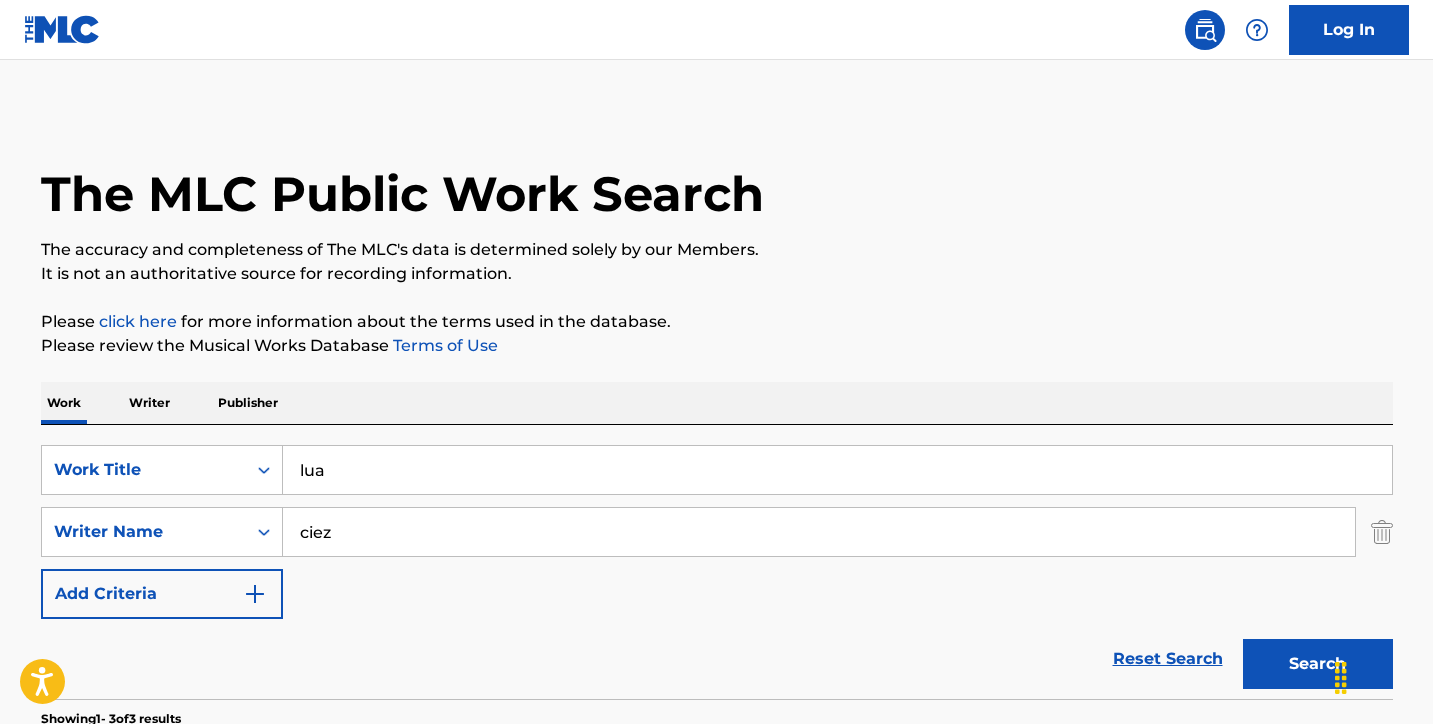 type on "ciez" 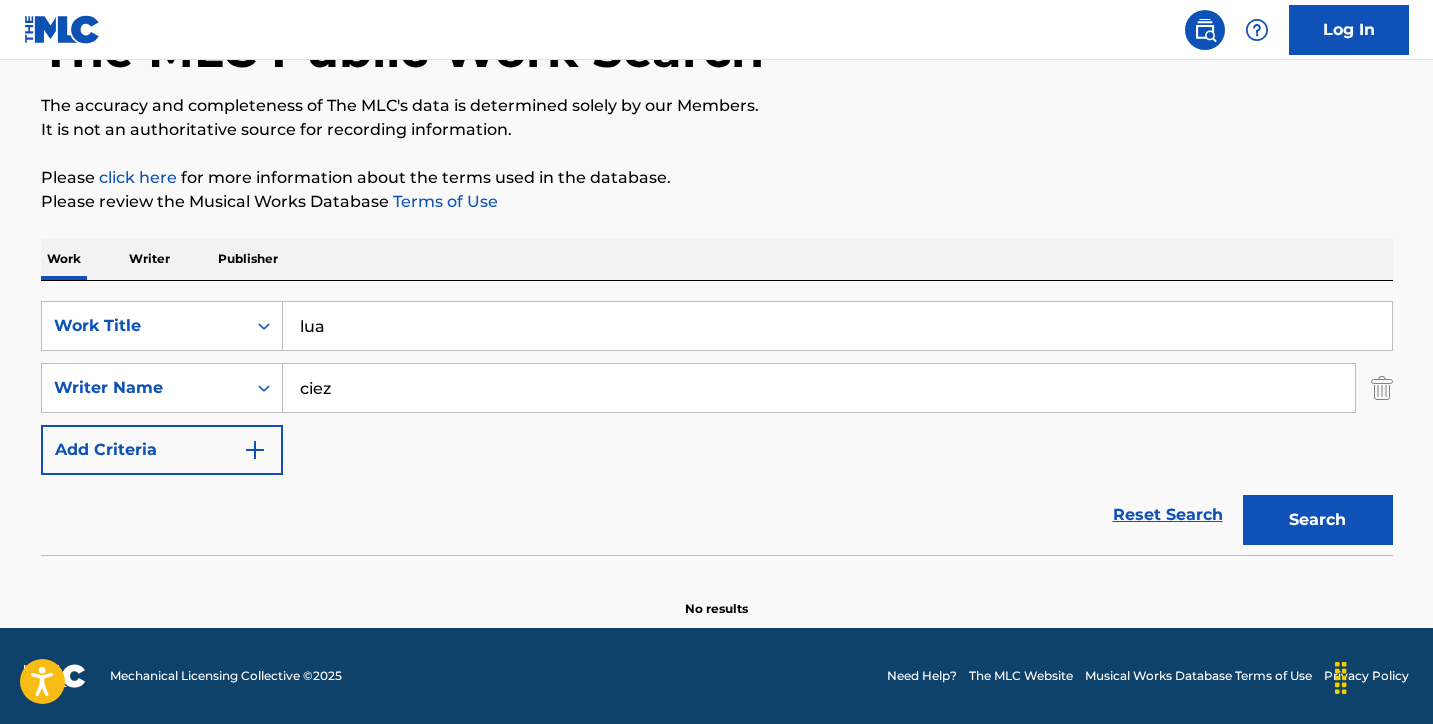 scroll, scrollTop: 144, scrollLeft: 0, axis: vertical 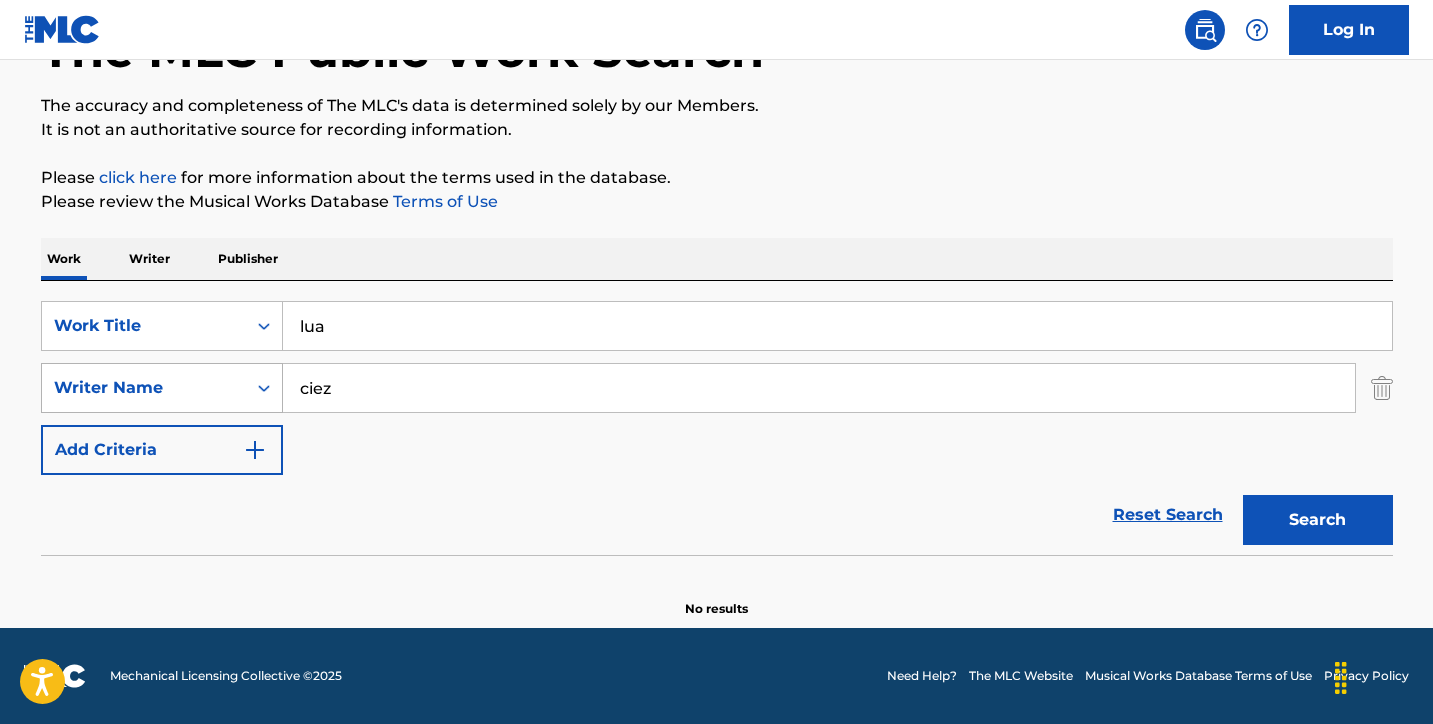 drag, startPoint x: 394, startPoint y: 388, endPoint x: 226, endPoint y: 384, distance: 168.0476 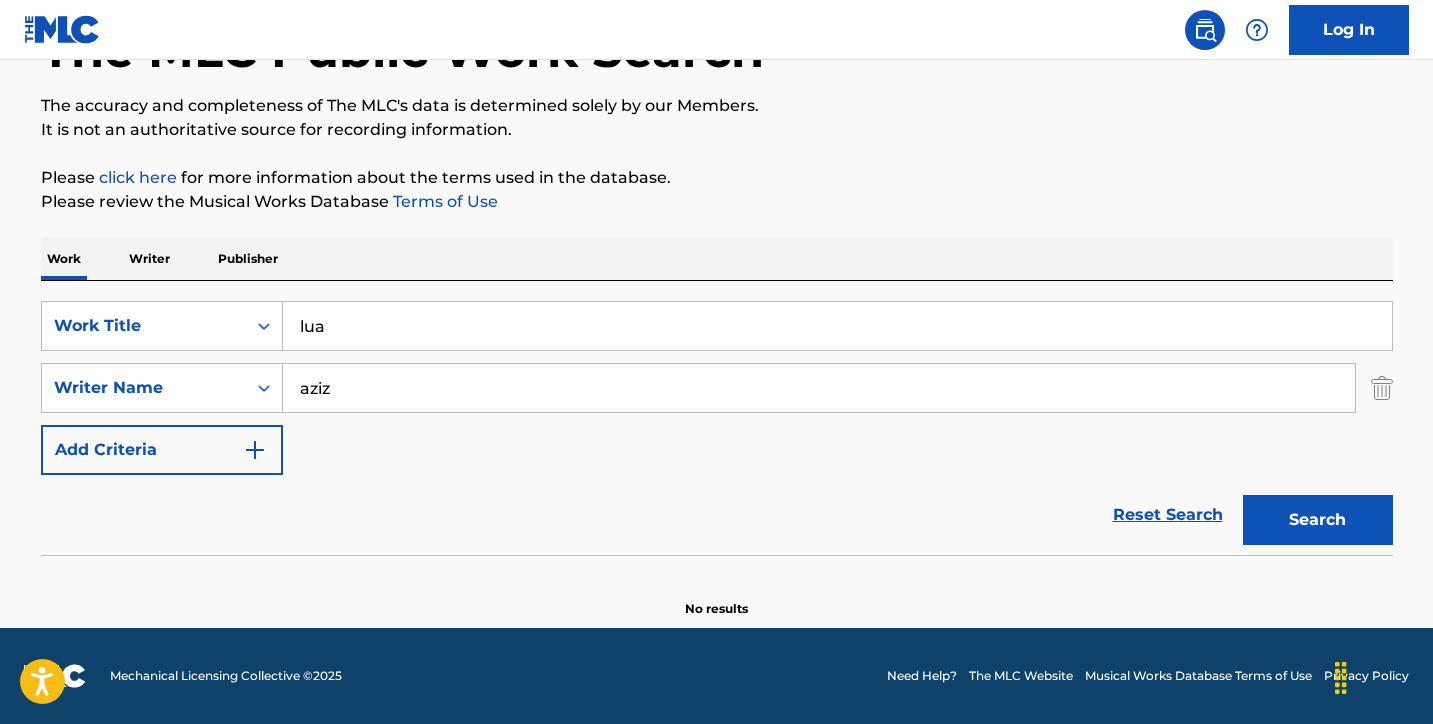 click on "Search" at bounding box center (1318, 520) 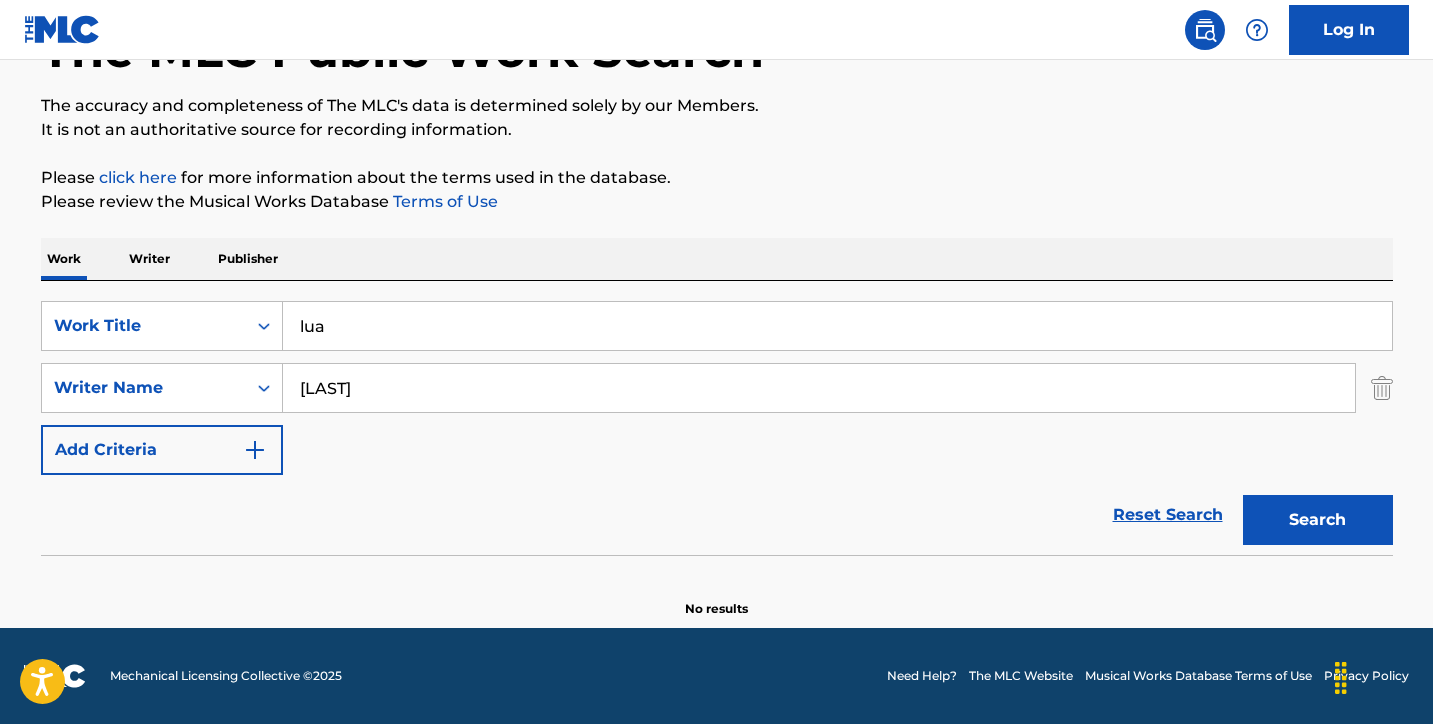 type on "[LAST]" 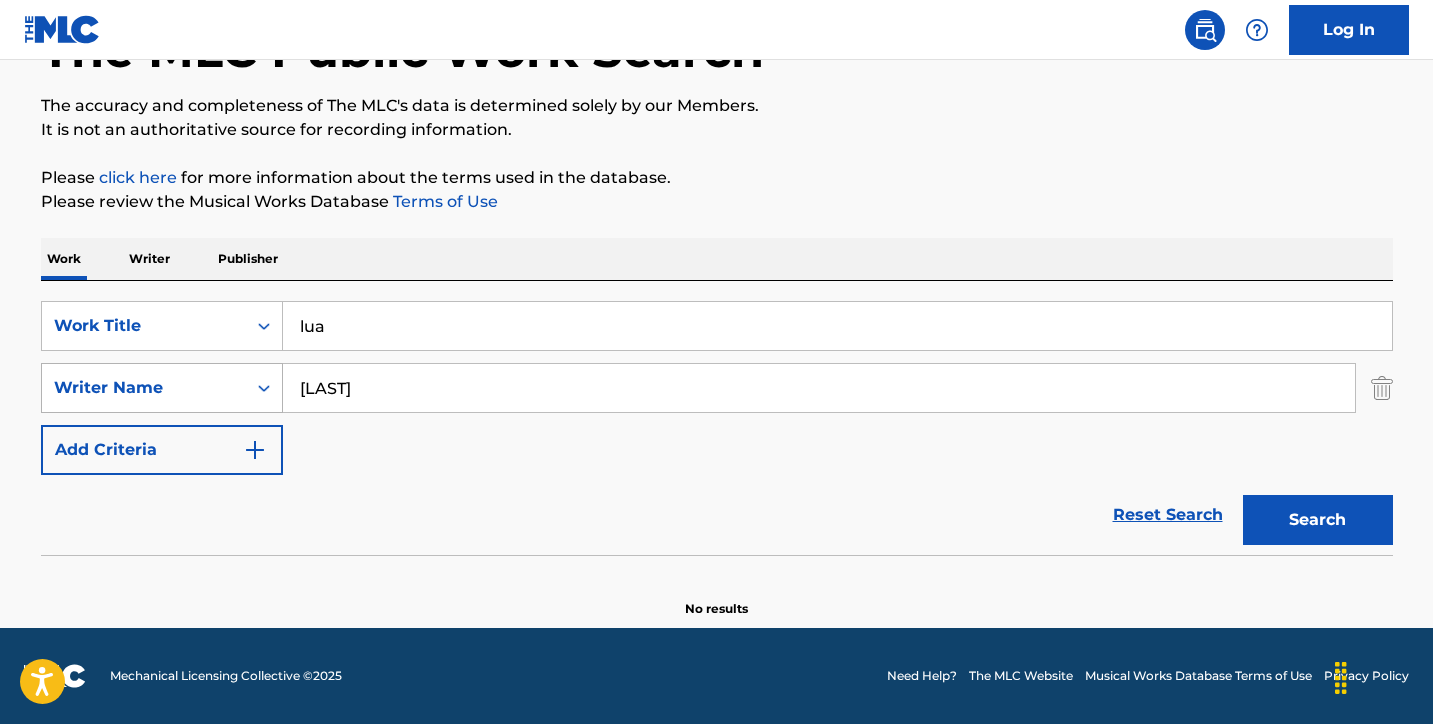 drag, startPoint x: 392, startPoint y: 395, endPoint x: 183, endPoint y: 367, distance: 210.86726 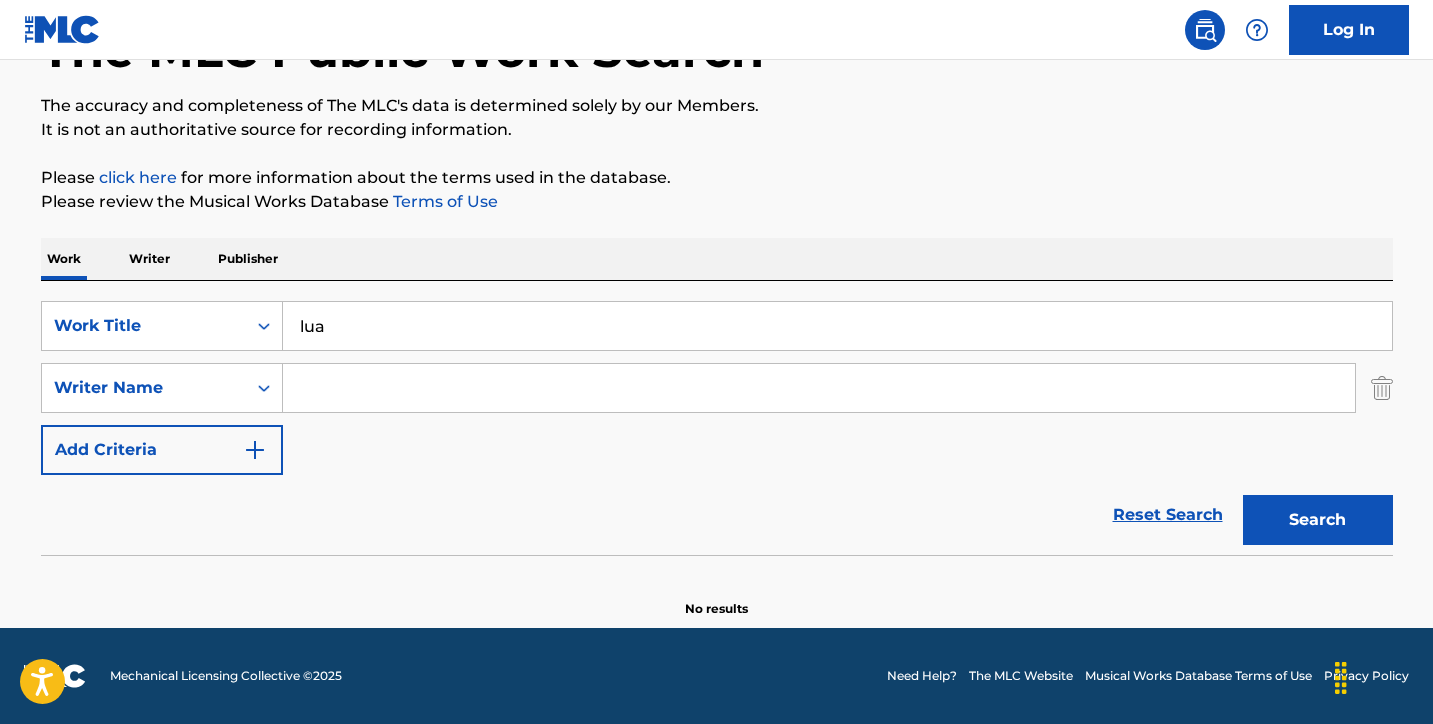 type 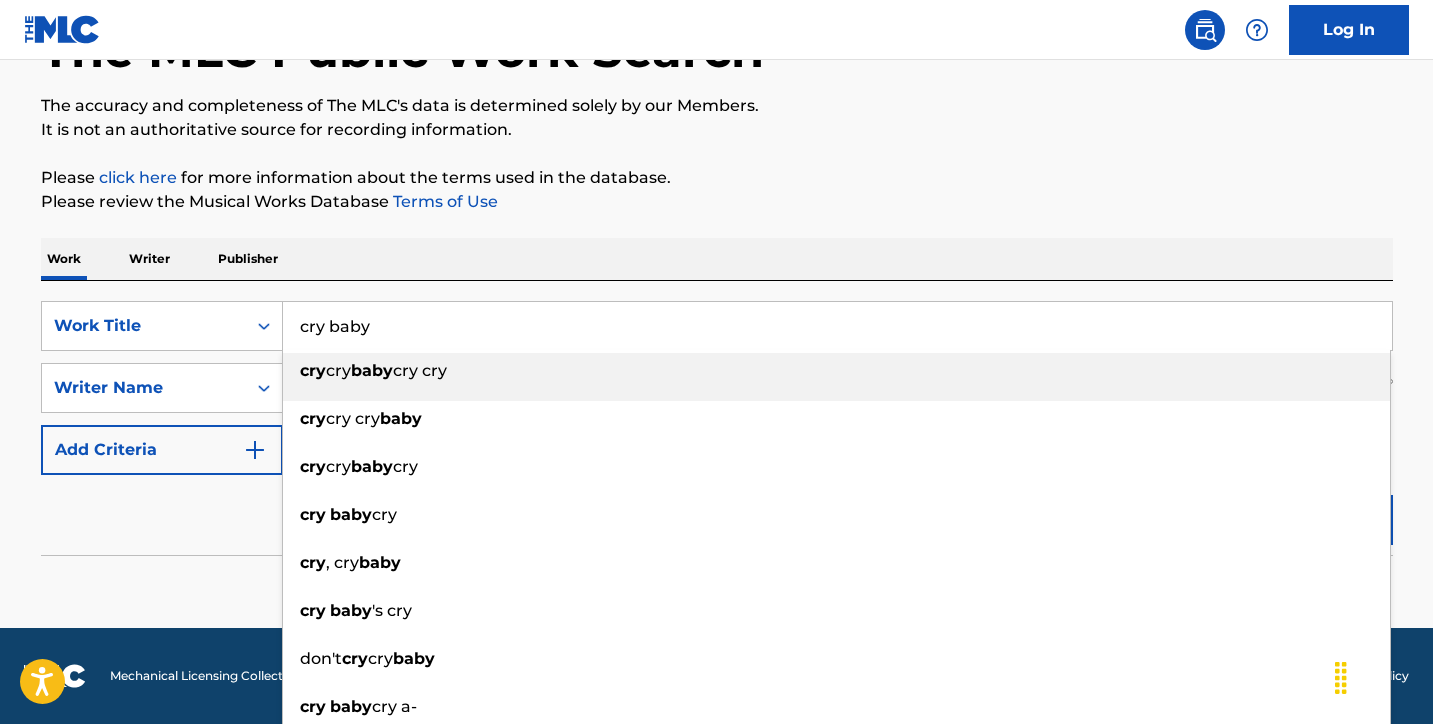 type on "cry baby" 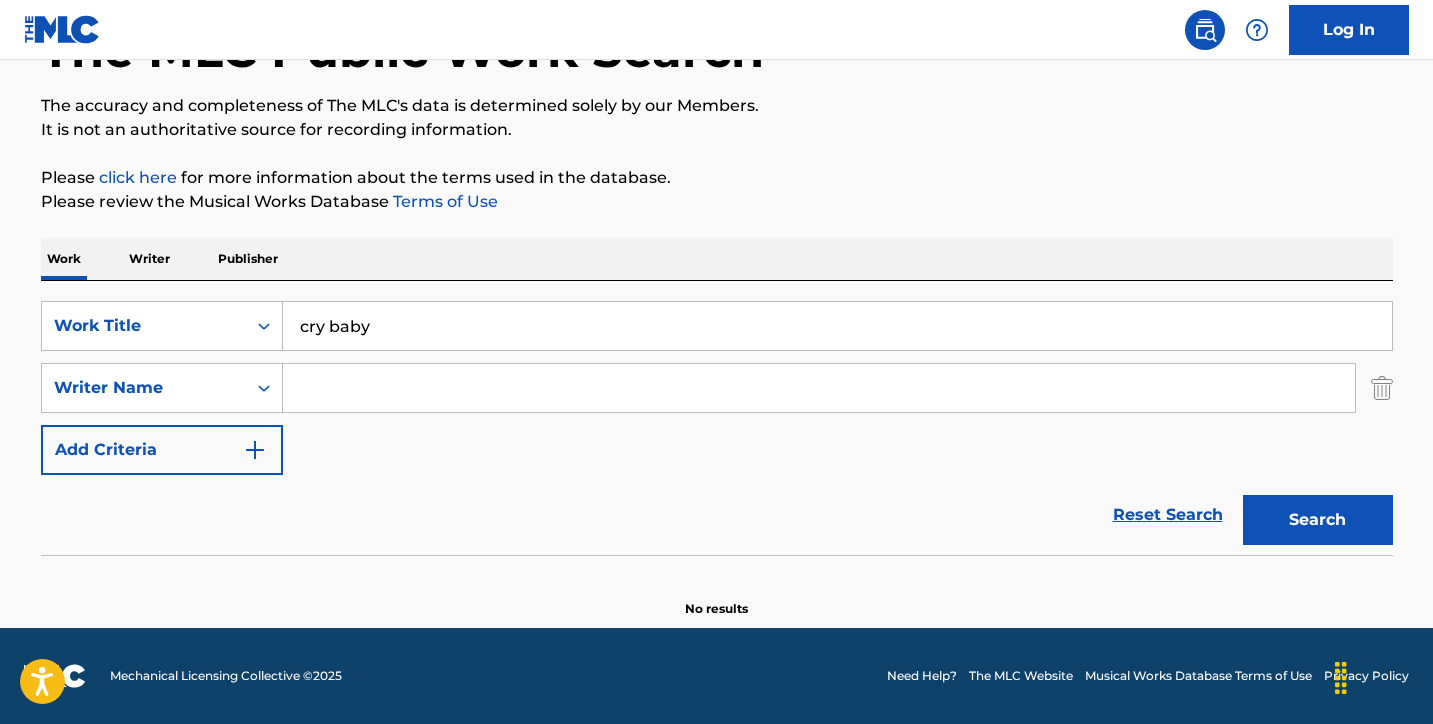 click at bounding box center (819, 388) 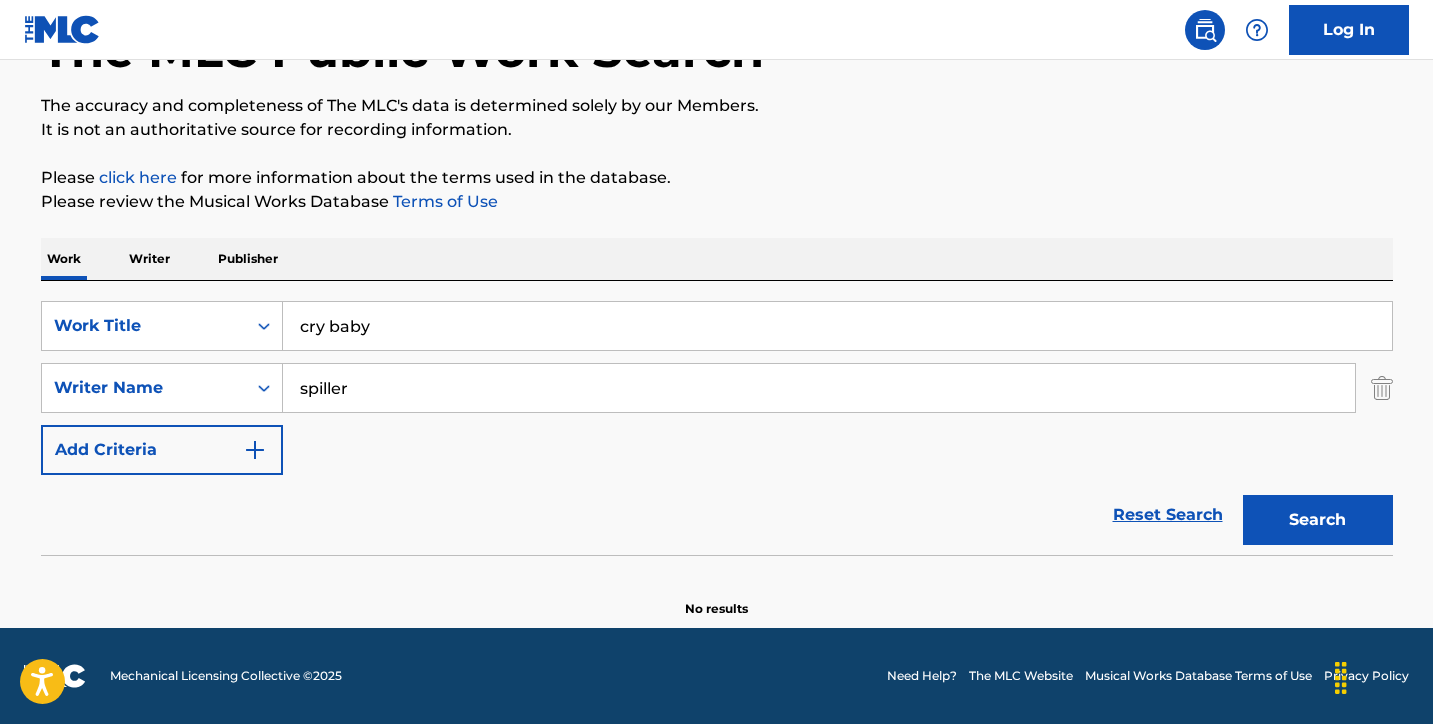 type on "spiller" 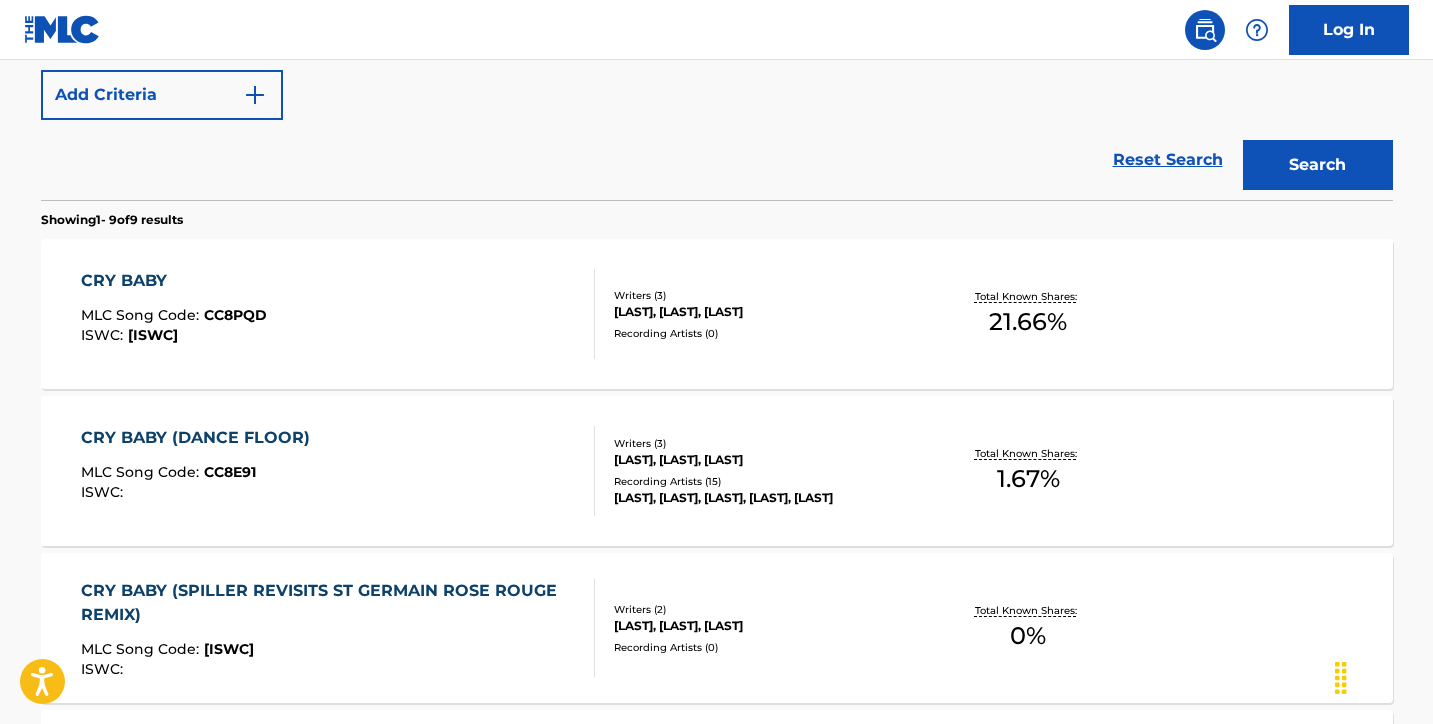 scroll, scrollTop: 529, scrollLeft: 0, axis: vertical 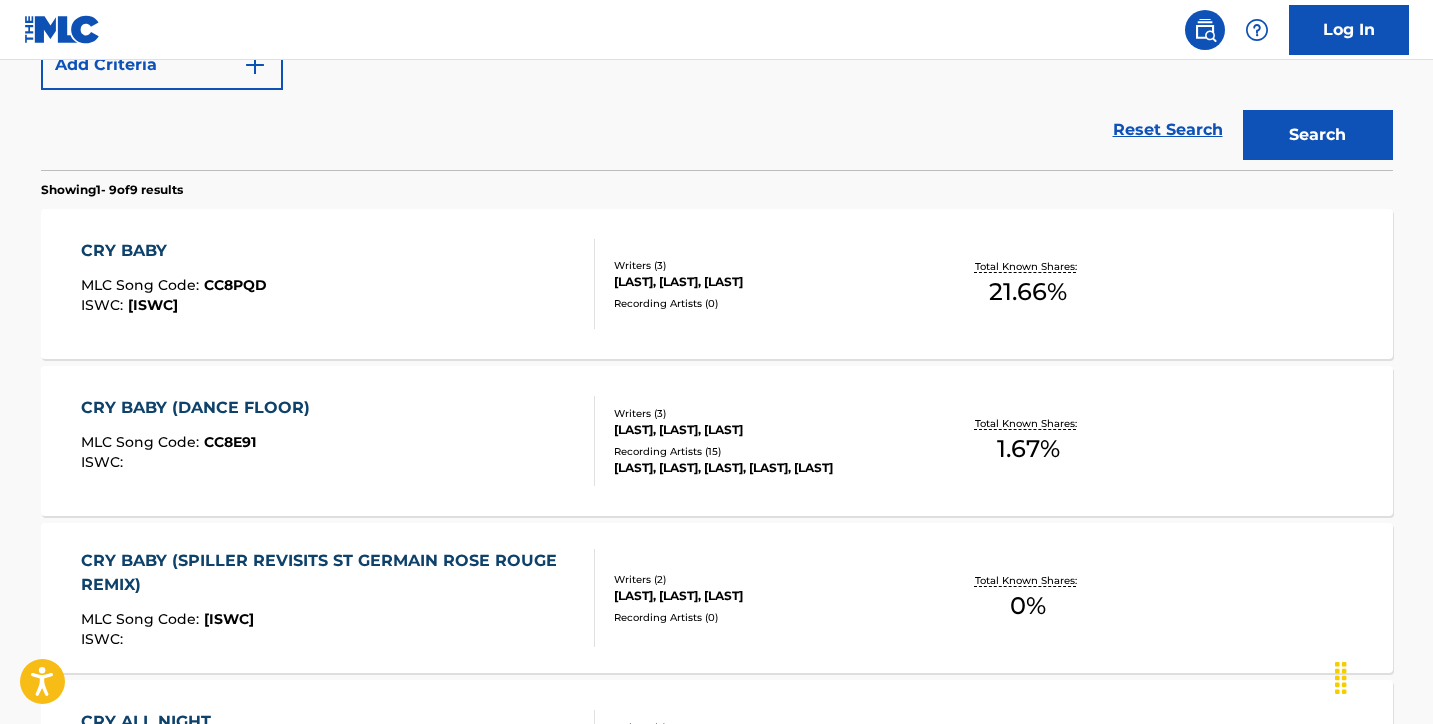click on "CRY BABY MLC Song Code : CC8PQD ISWC : T9125572205" at bounding box center (338, 284) 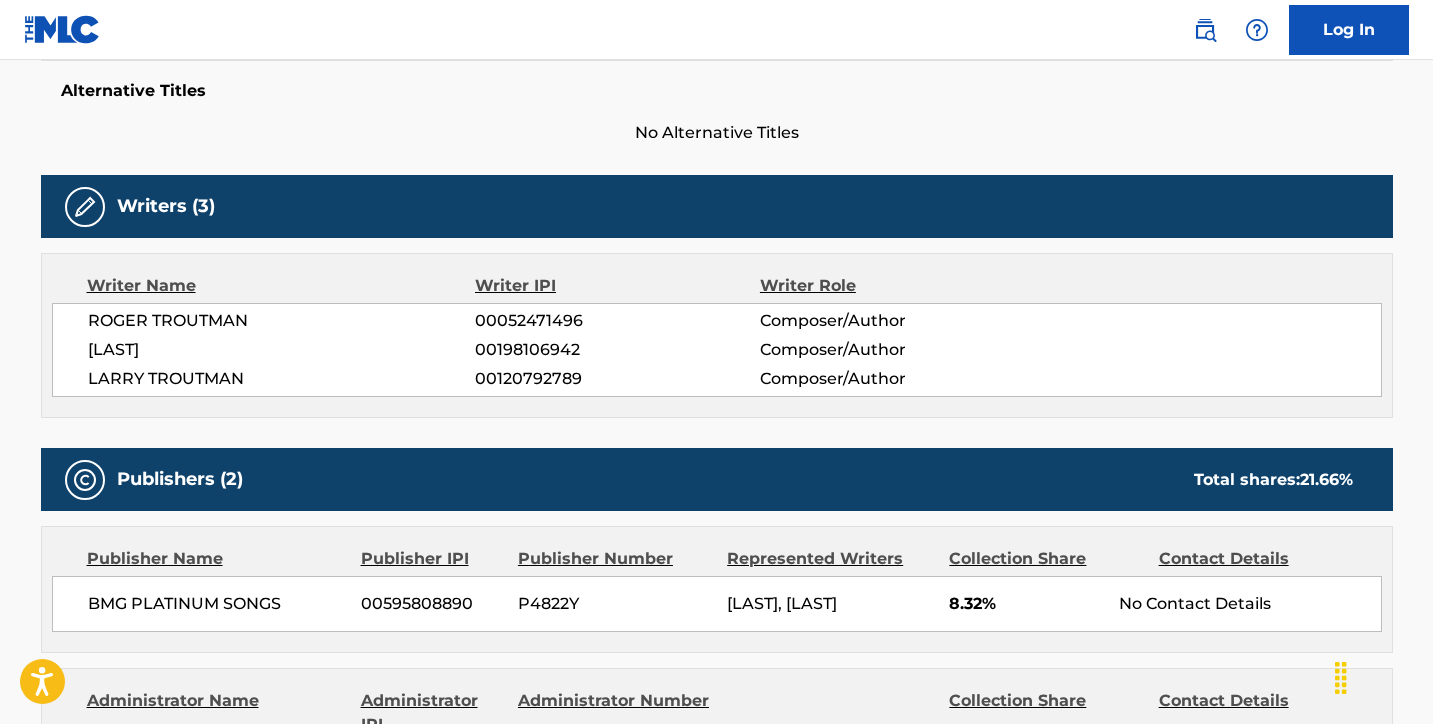 scroll, scrollTop: 0, scrollLeft: 0, axis: both 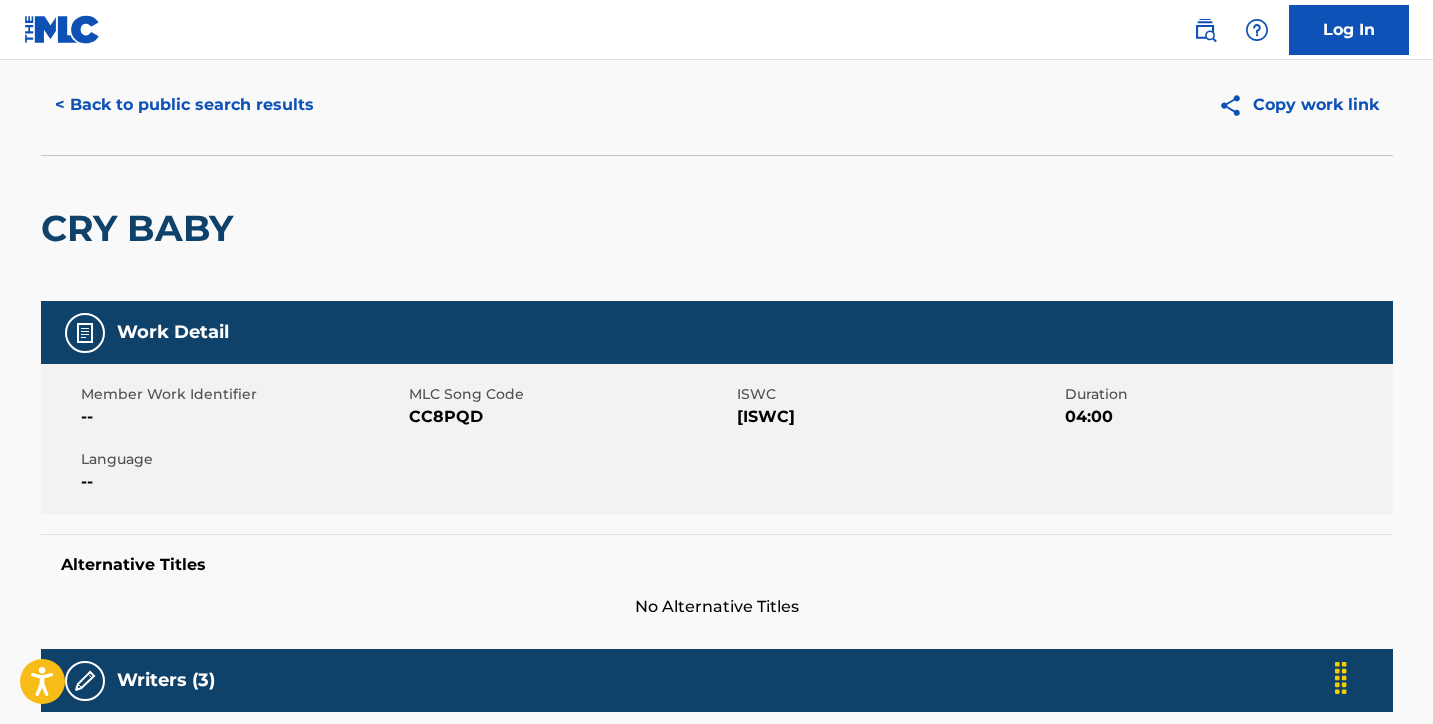 click on "< Back to public search results" at bounding box center (184, 105) 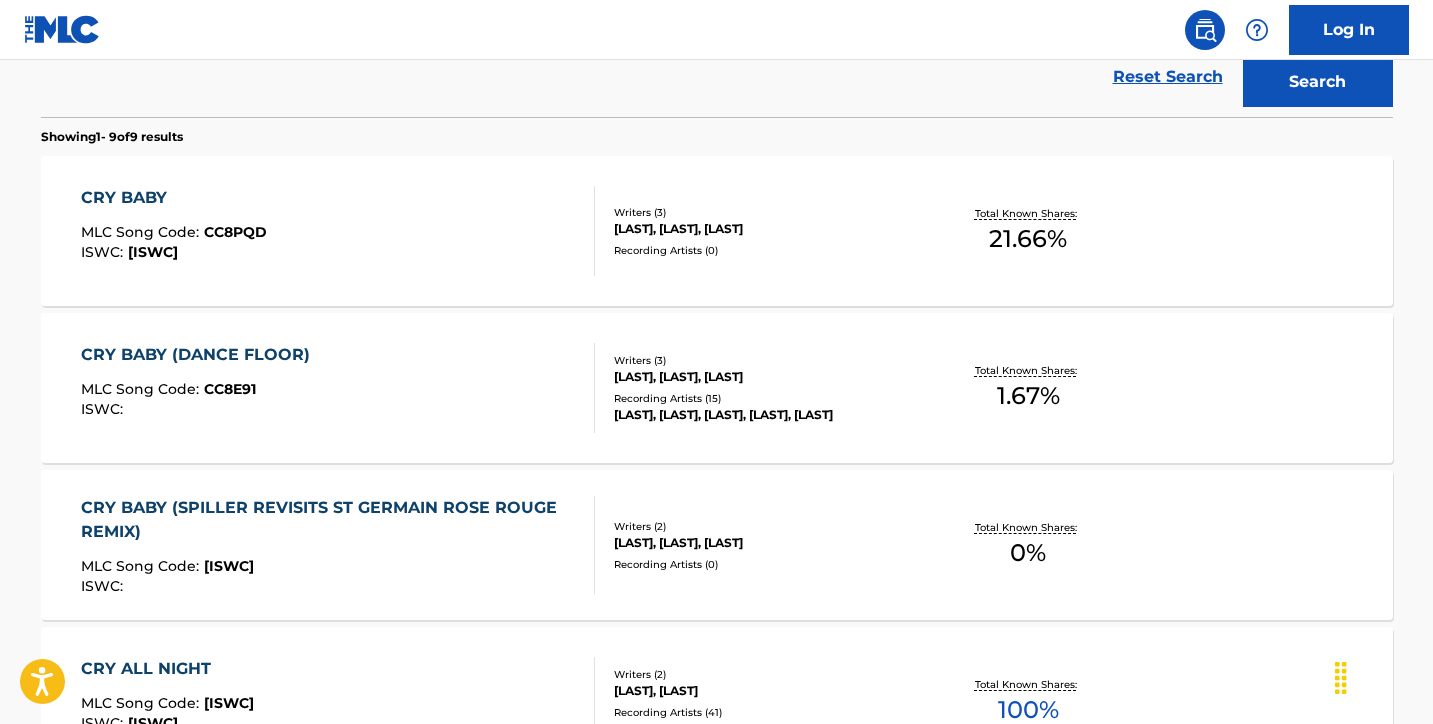 scroll, scrollTop: 593, scrollLeft: 0, axis: vertical 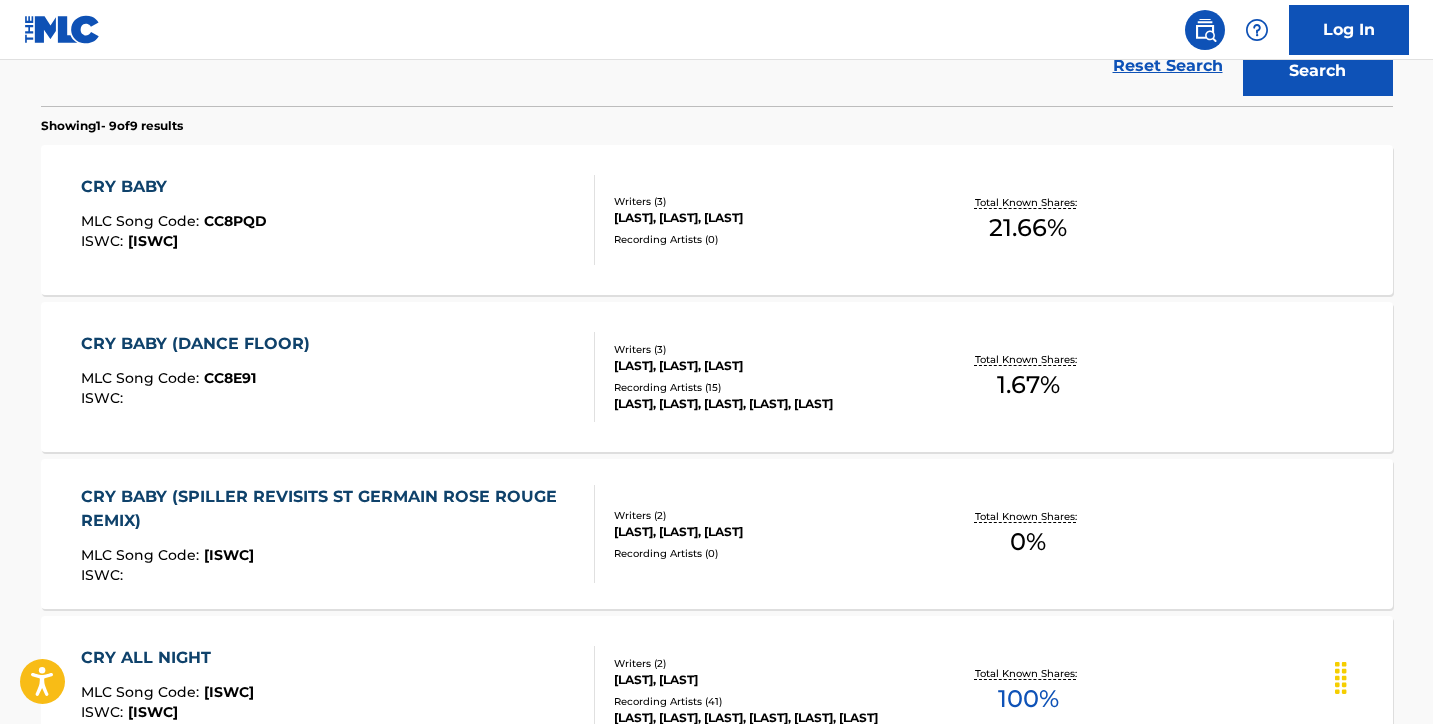 click on "CRY BABY (DANCE FLOOR) MLC Song Code : CC8E91 ISWC :" at bounding box center [338, 377] 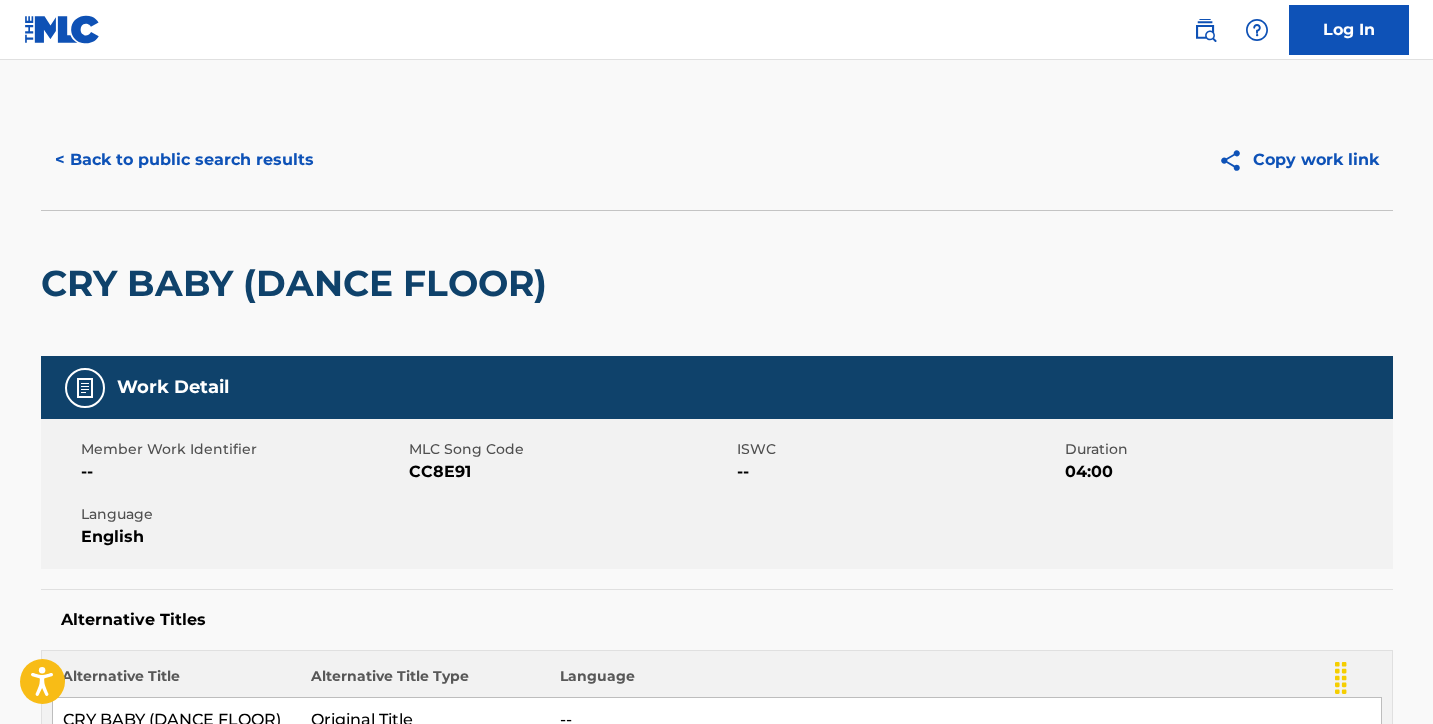 scroll, scrollTop: 0, scrollLeft: 0, axis: both 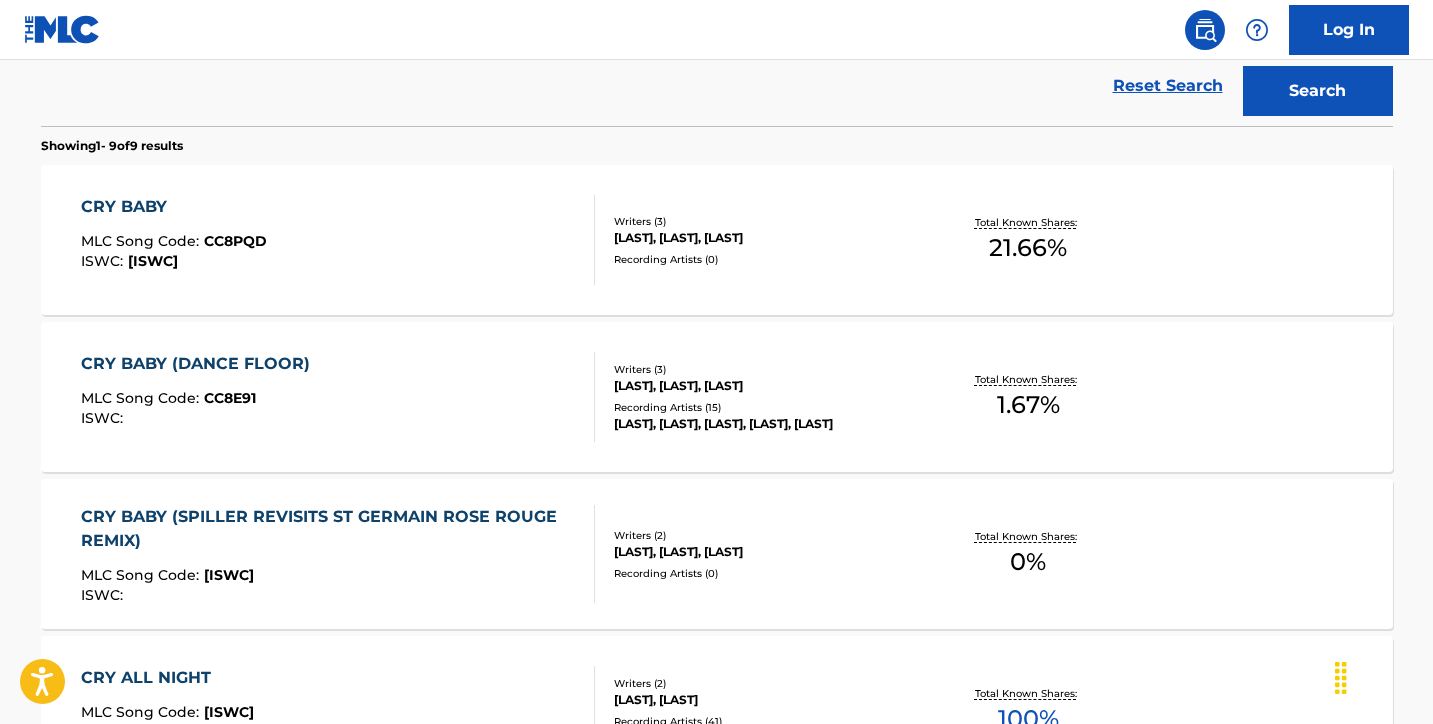 click on "CRY BABY MLC Song Code : CC8PQD ISWC : T9125572205" at bounding box center (338, 240) 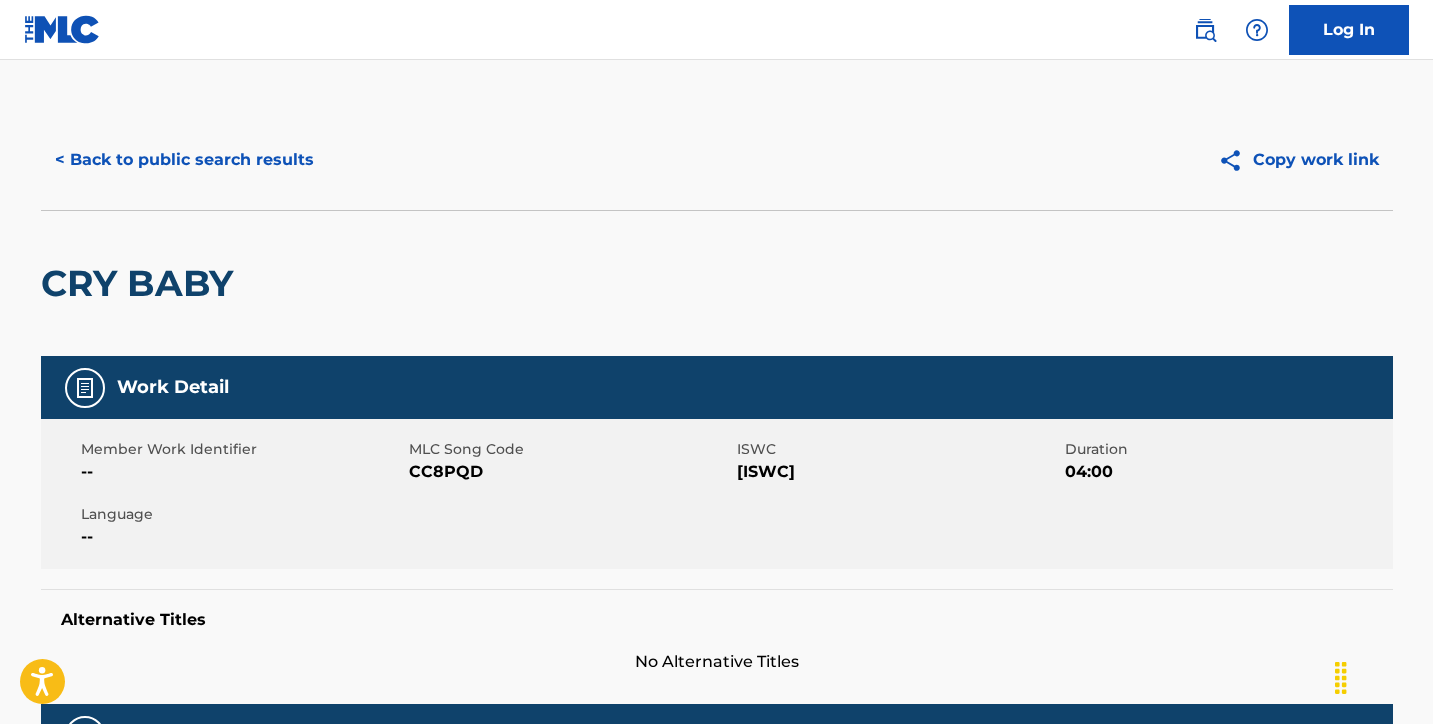 scroll, scrollTop: 0, scrollLeft: 0, axis: both 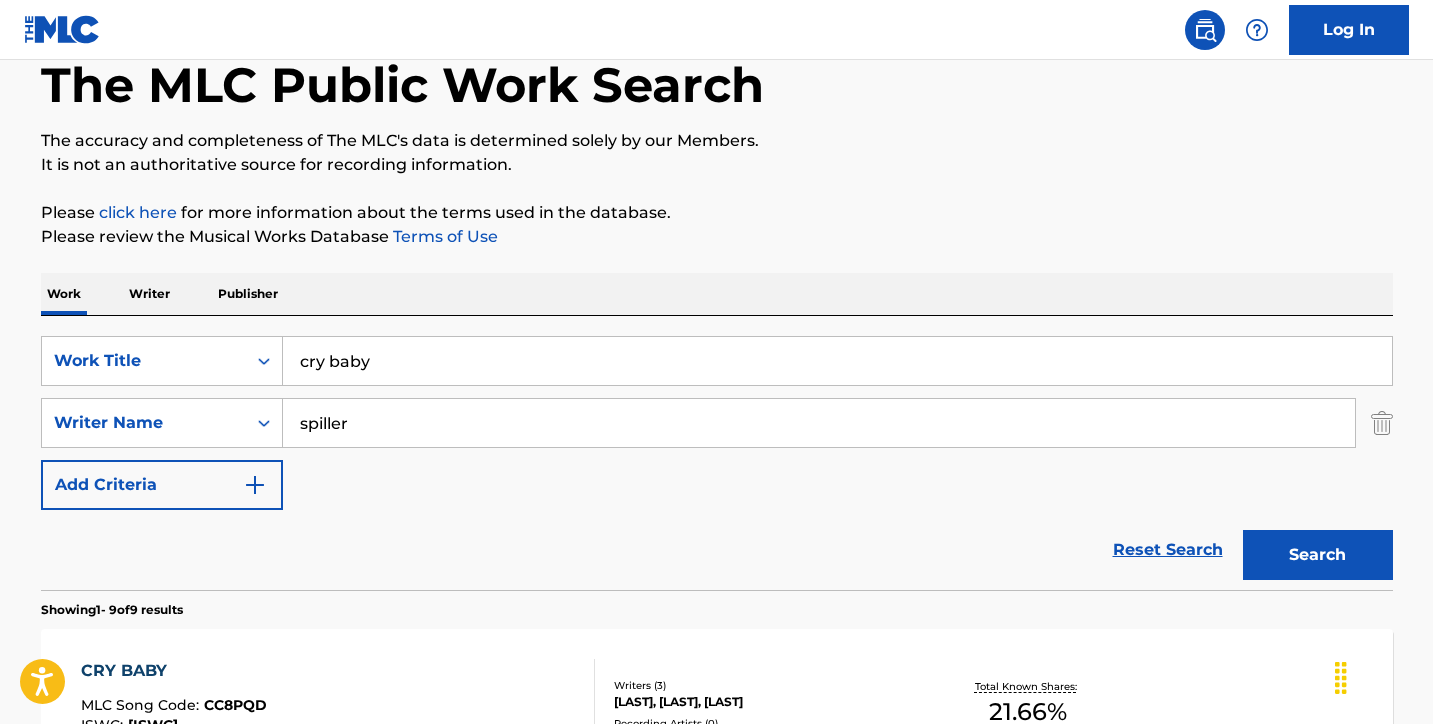 click on "cry baby" at bounding box center (837, 361) 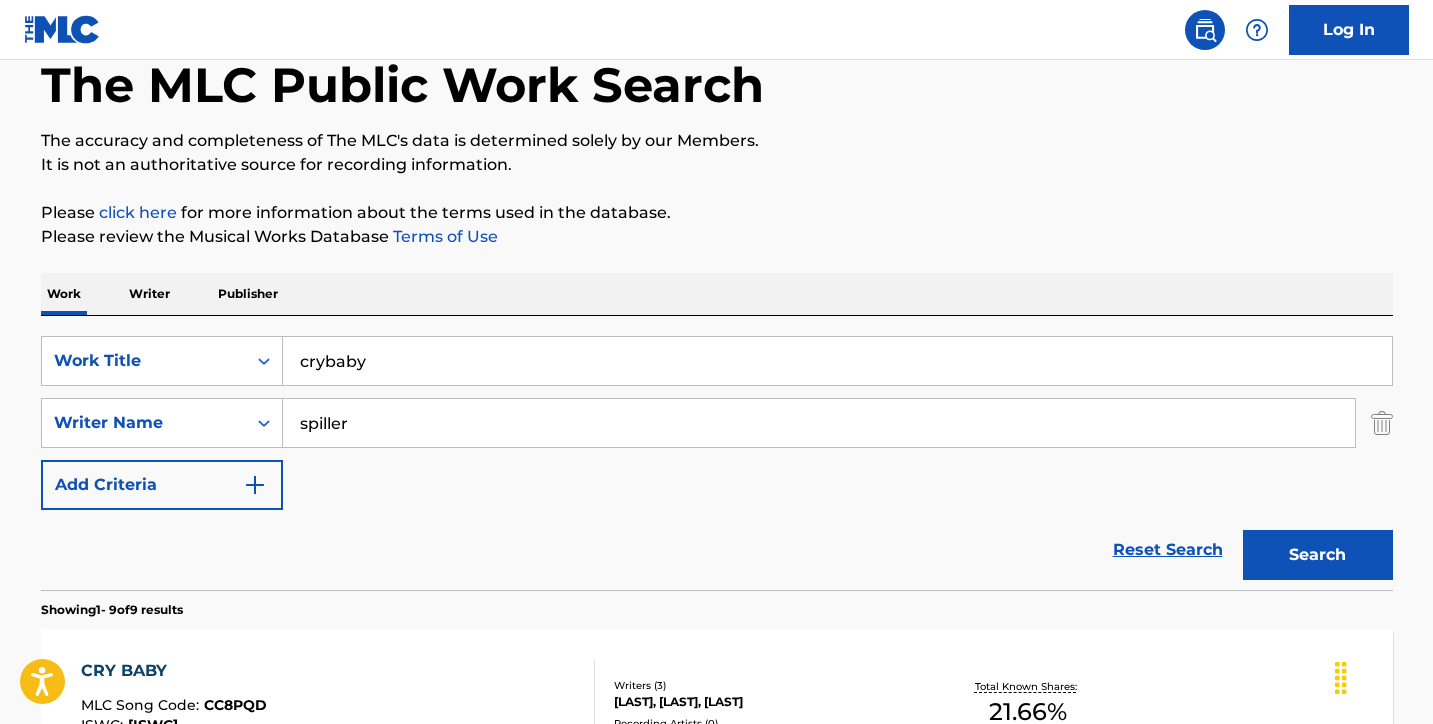 click on "The accuracy and completeness of The MLC's data is determined solely by our Members." at bounding box center [717, 141] 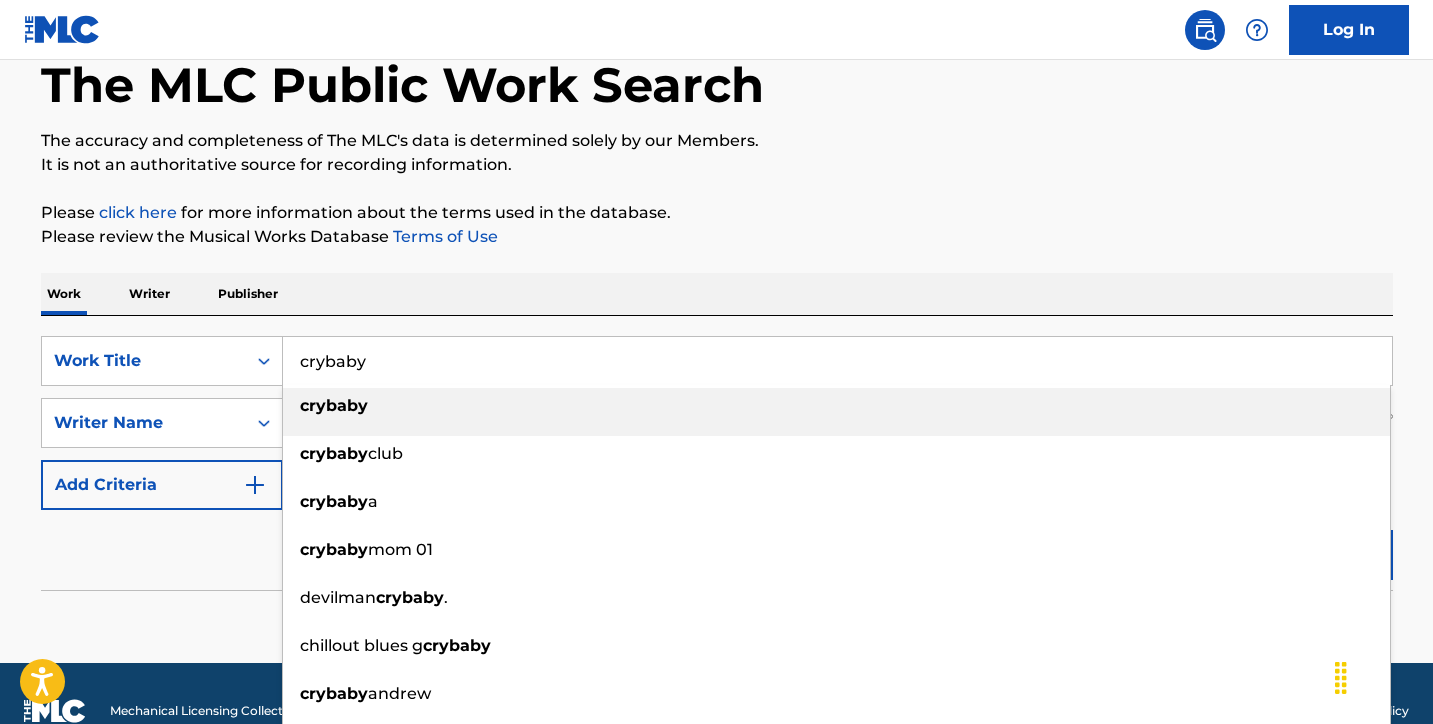 click on "crybaby" at bounding box center (837, 361) 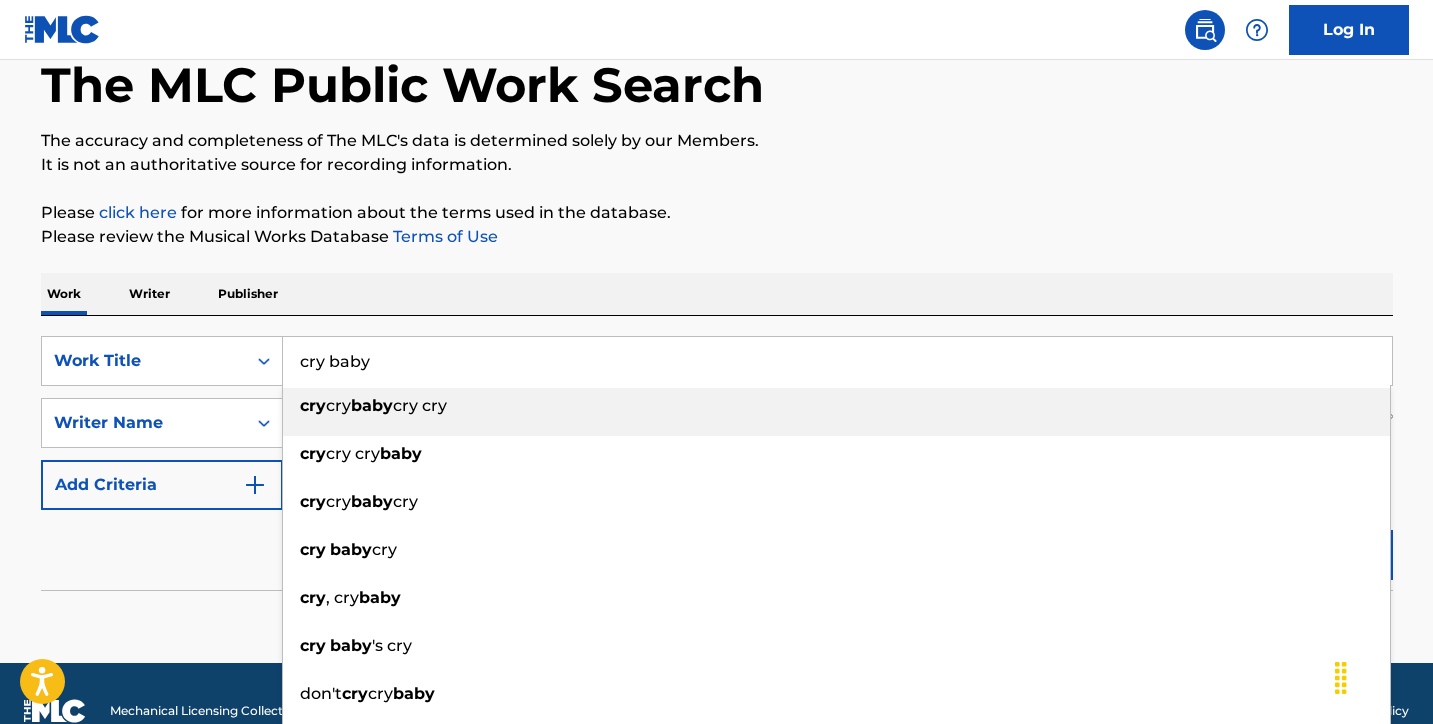 type on "cry baby" 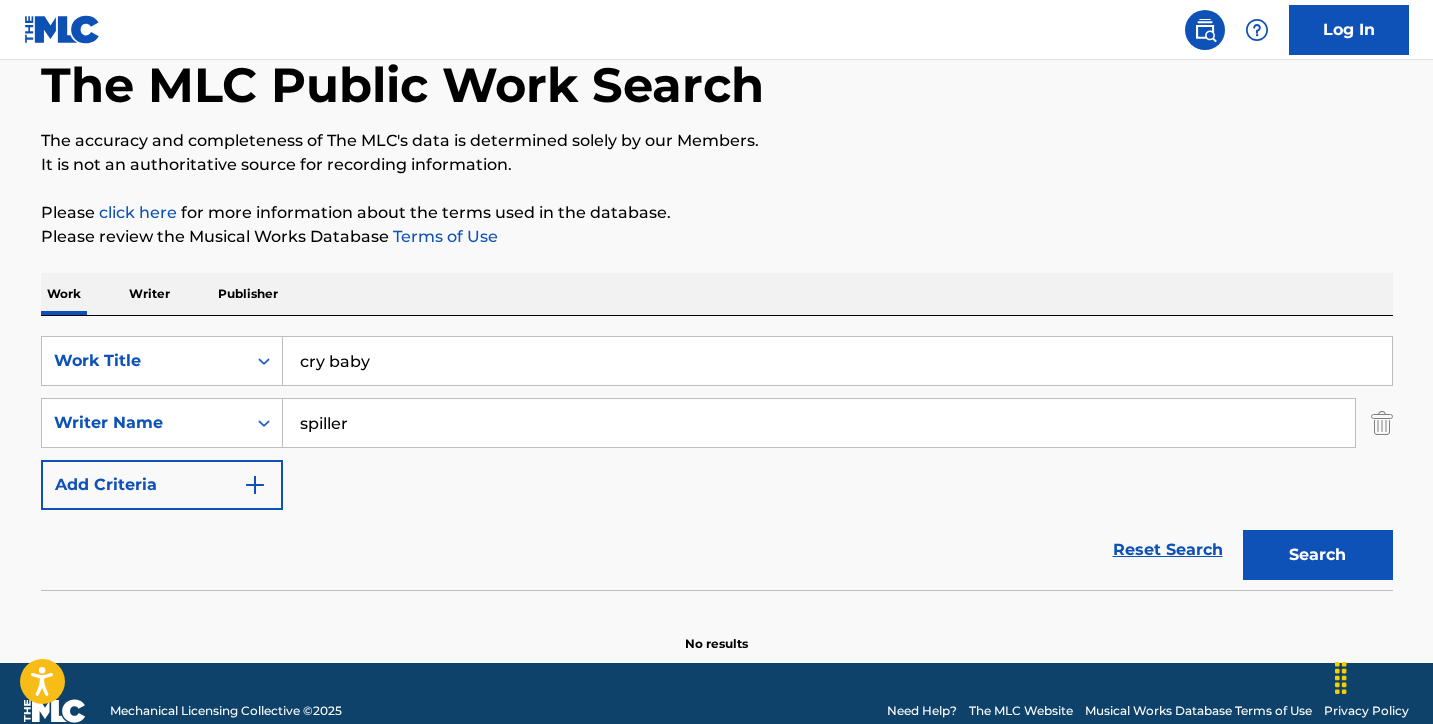 click on "Work Writer Publisher" at bounding box center [717, 294] 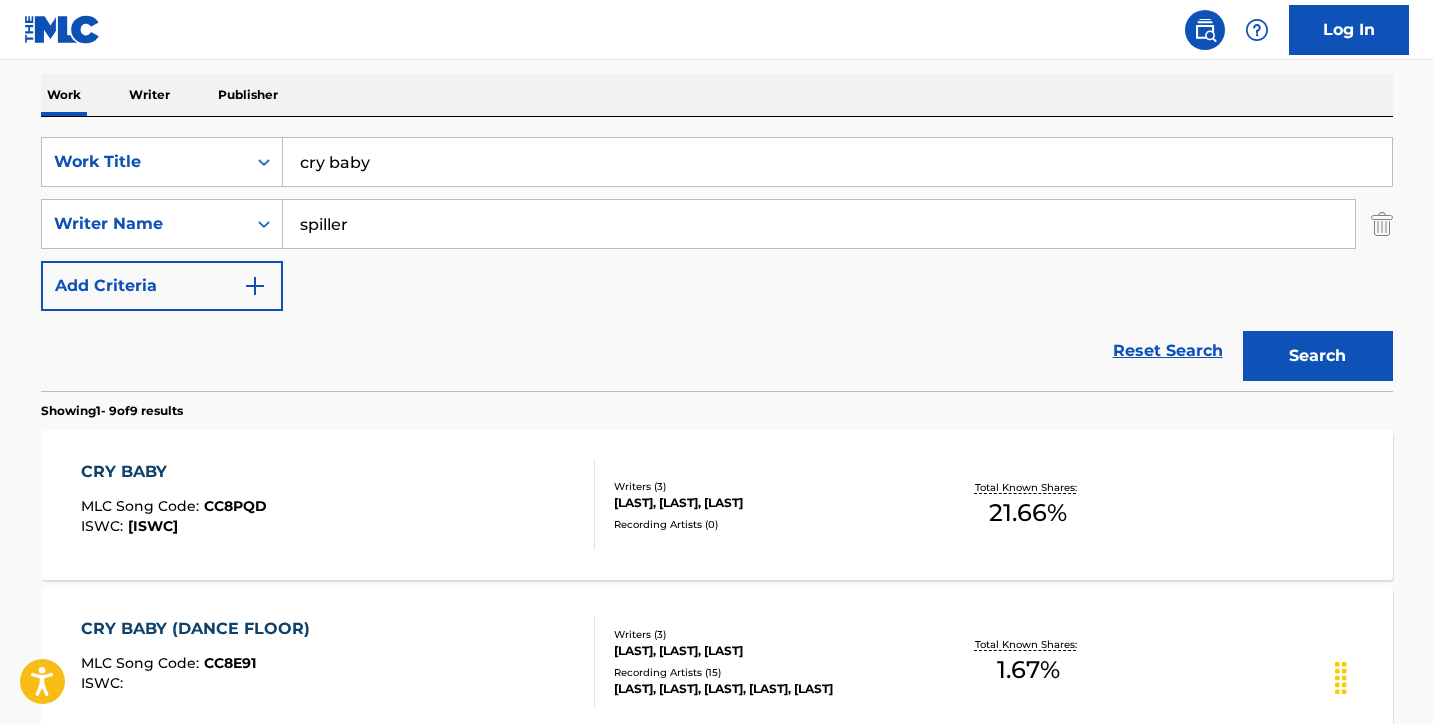 scroll, scrollTop: 318, scrollLeft: 0, axis: vertical 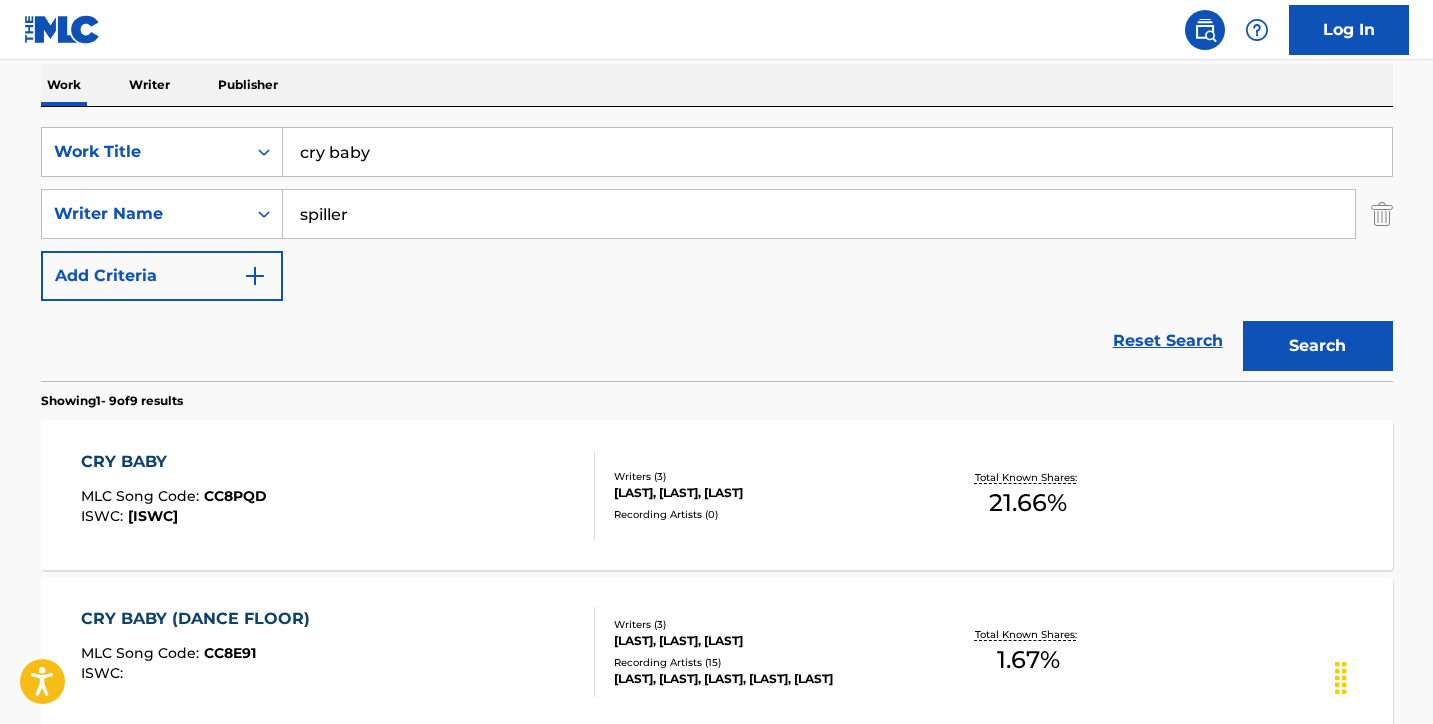 click on "Writers ( 3 ) [LAST], [LAST], [LAST] Recording Artists ( 0 )" at bounding box center (755, 495) 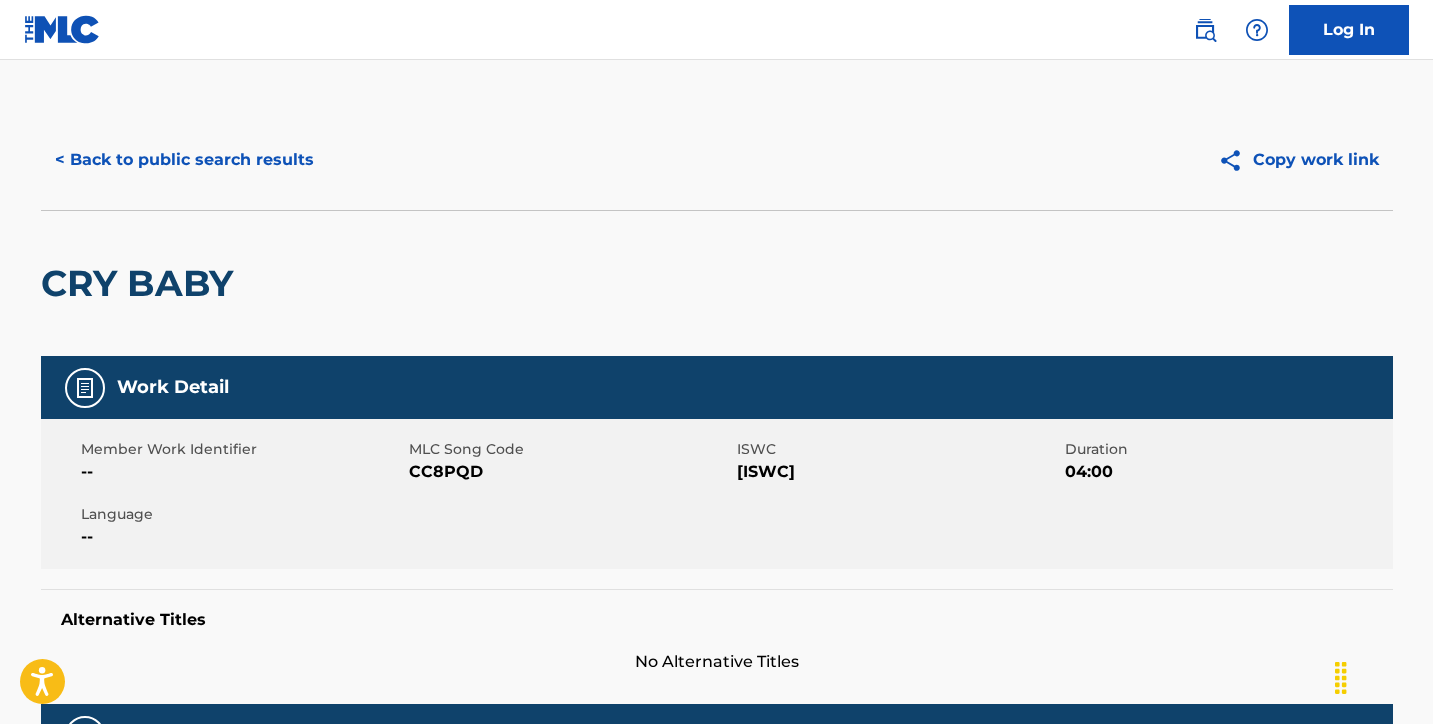 scroll, scrollTop: 0, scrollLeft: 0, axis: both 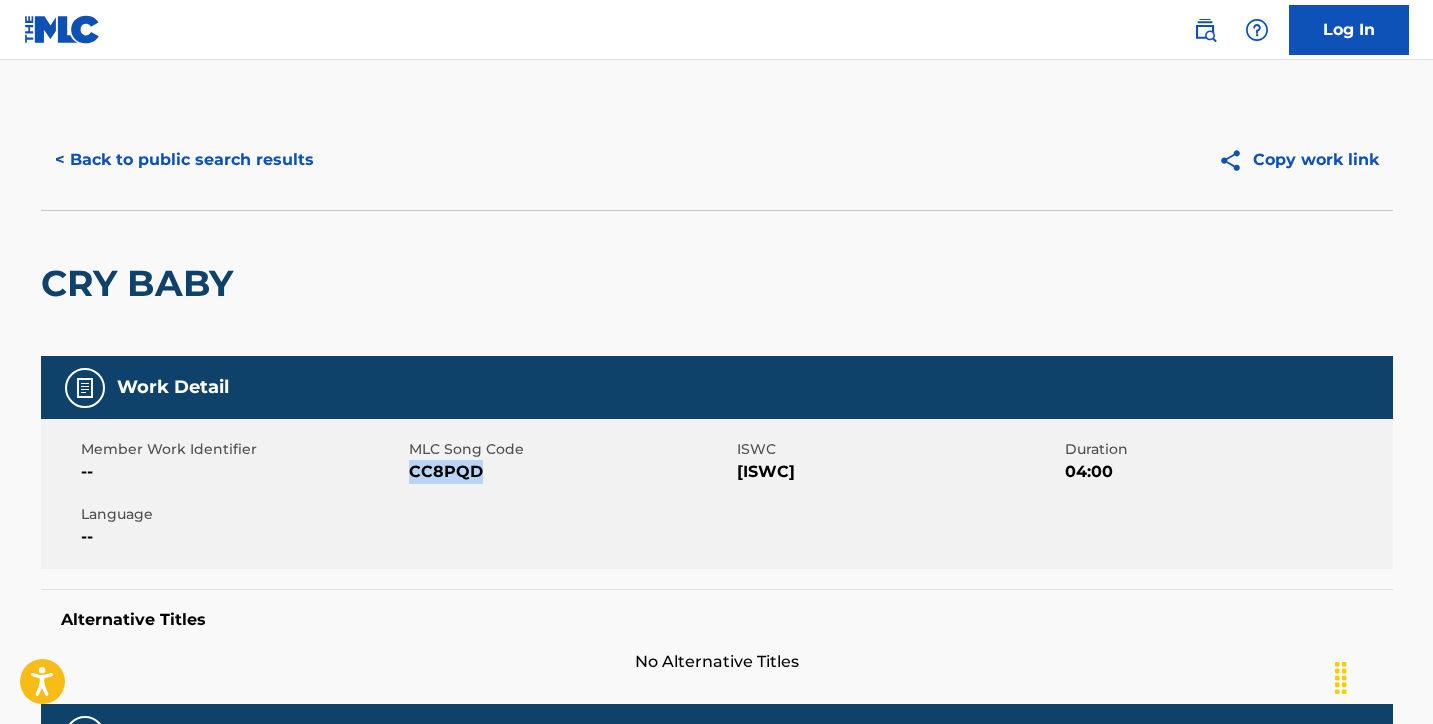 click on "CC8PQD" at bounding box center [570, 472] 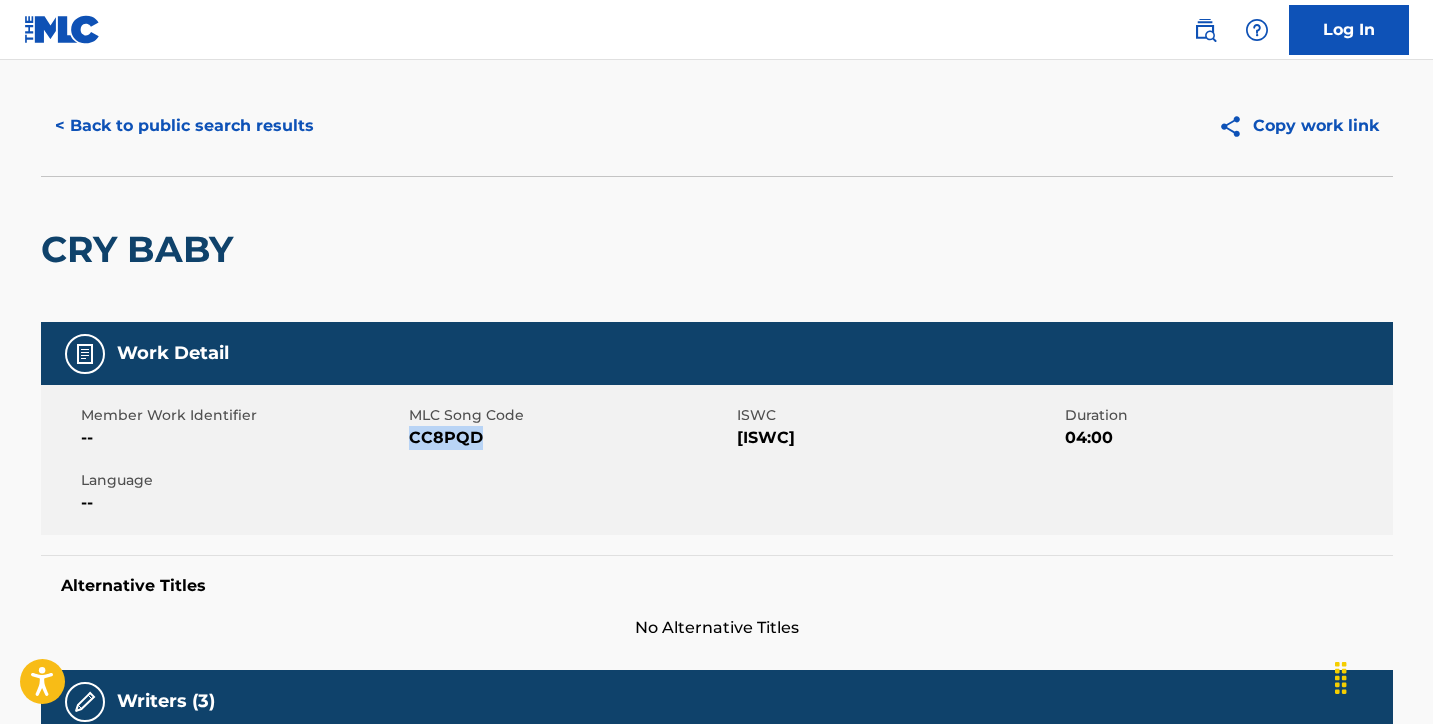 scroll, scrollTop: 0, scrollLeft: 0, axis: both 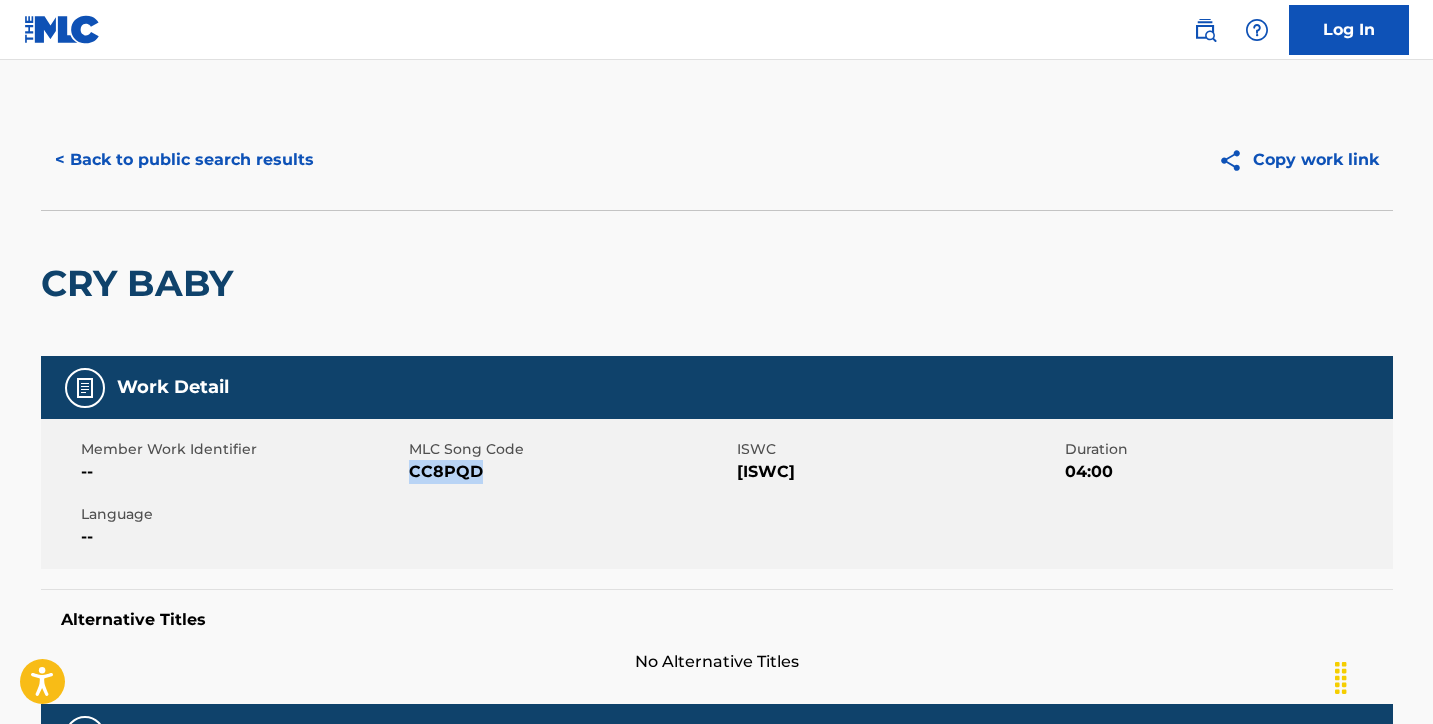click on "< Back to public search results" at bounding box center [184, 160] 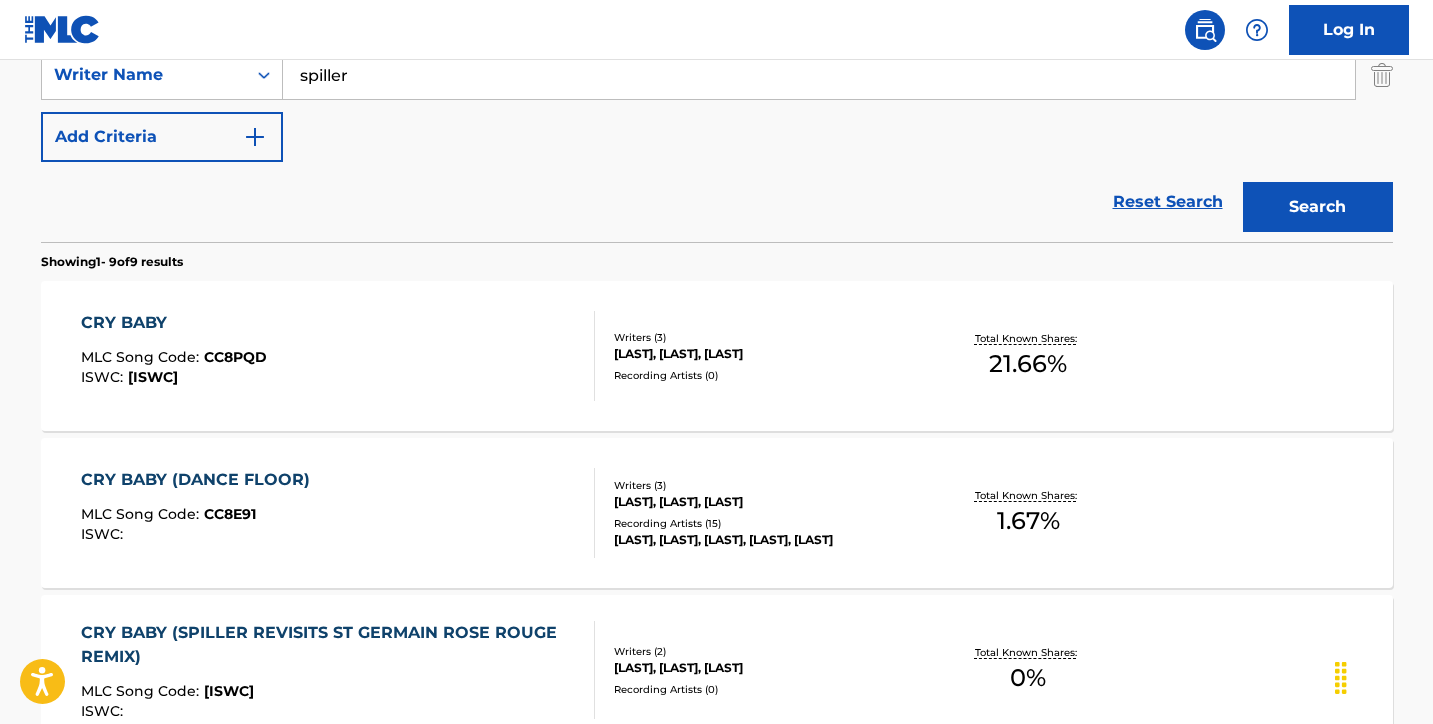 scroll, scrollTop: 528, scrollLeft: 0, axis: vertical 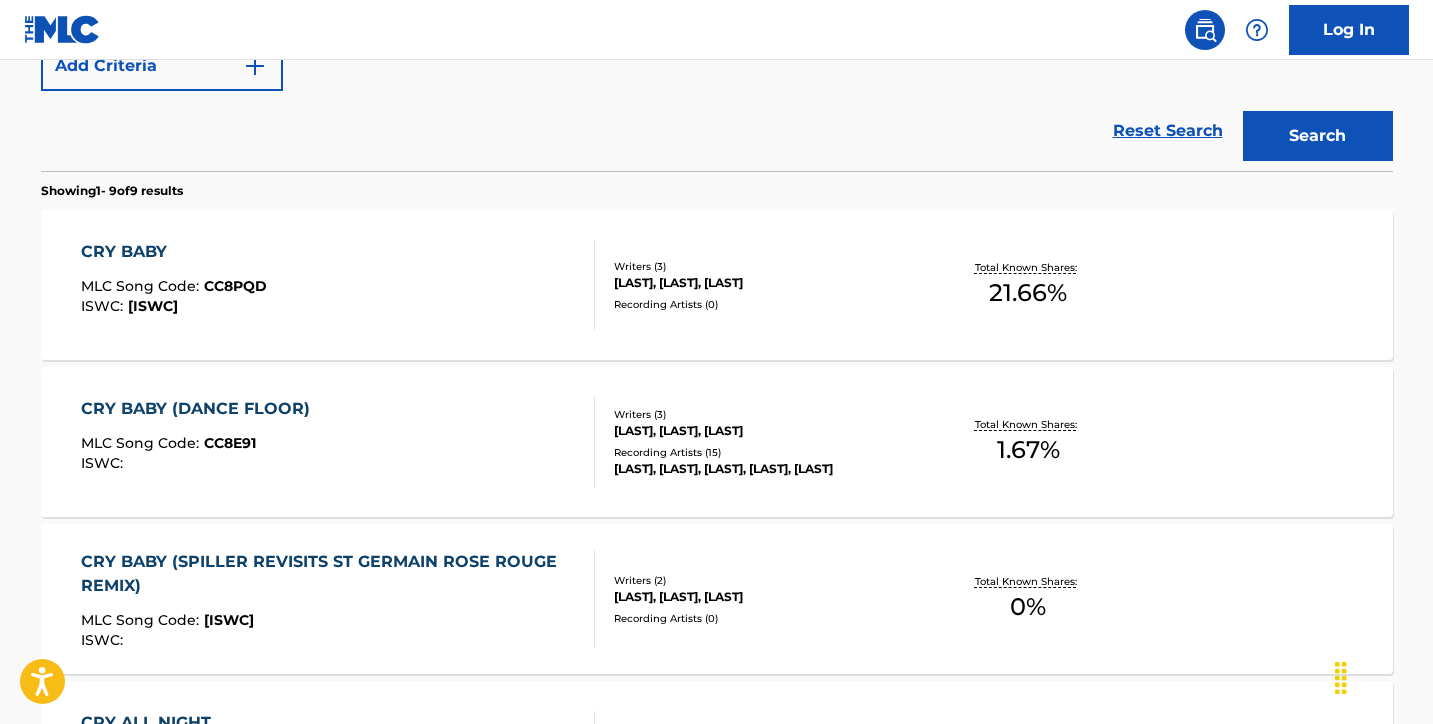 click on "CRY BABY (DANCE FLOOR) MLC Song Code : CC8E91 ISWC :" at bounding box center [338, 442] 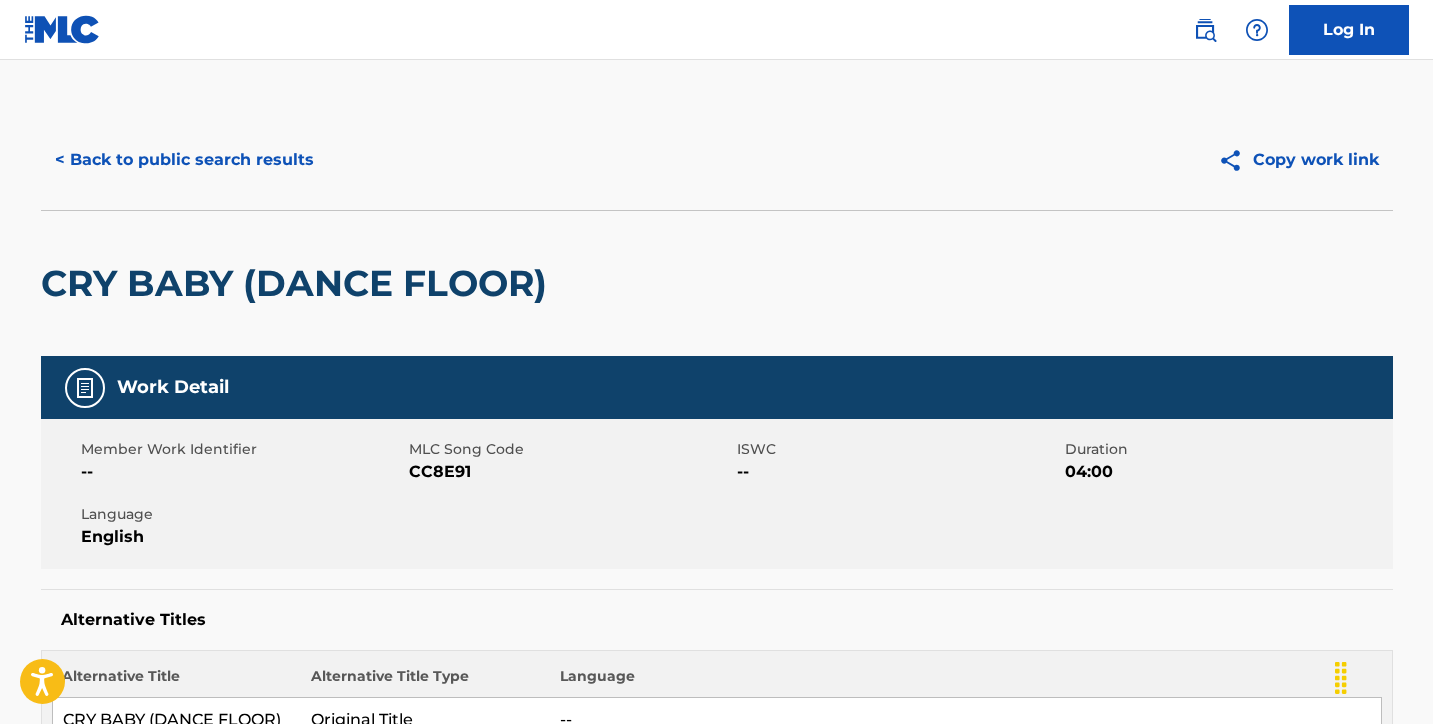 scroll, scrollTop: 0, scrollLeft: 0, axis: both 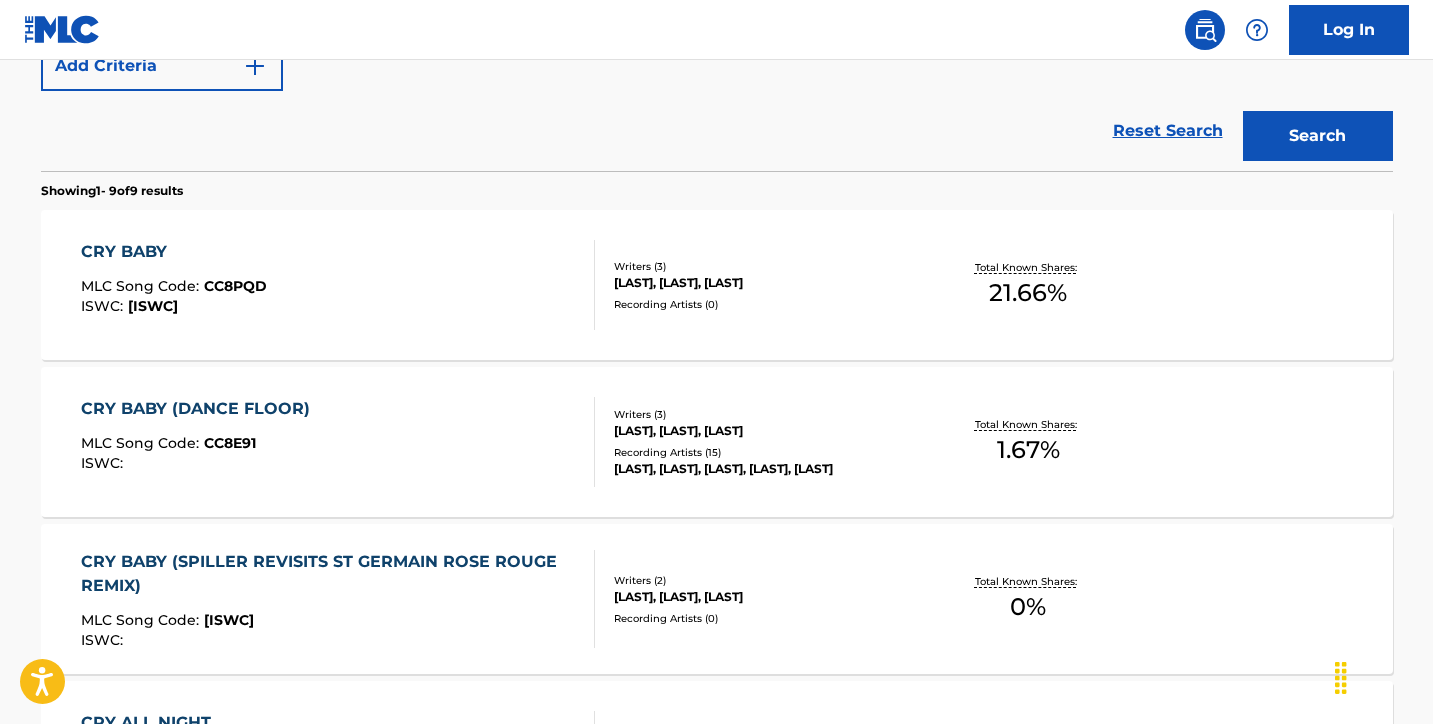 click on "CRY BABY MLC Song Code : CC8PQD ISWC : T9125572205" at bounding box center (338, 285) 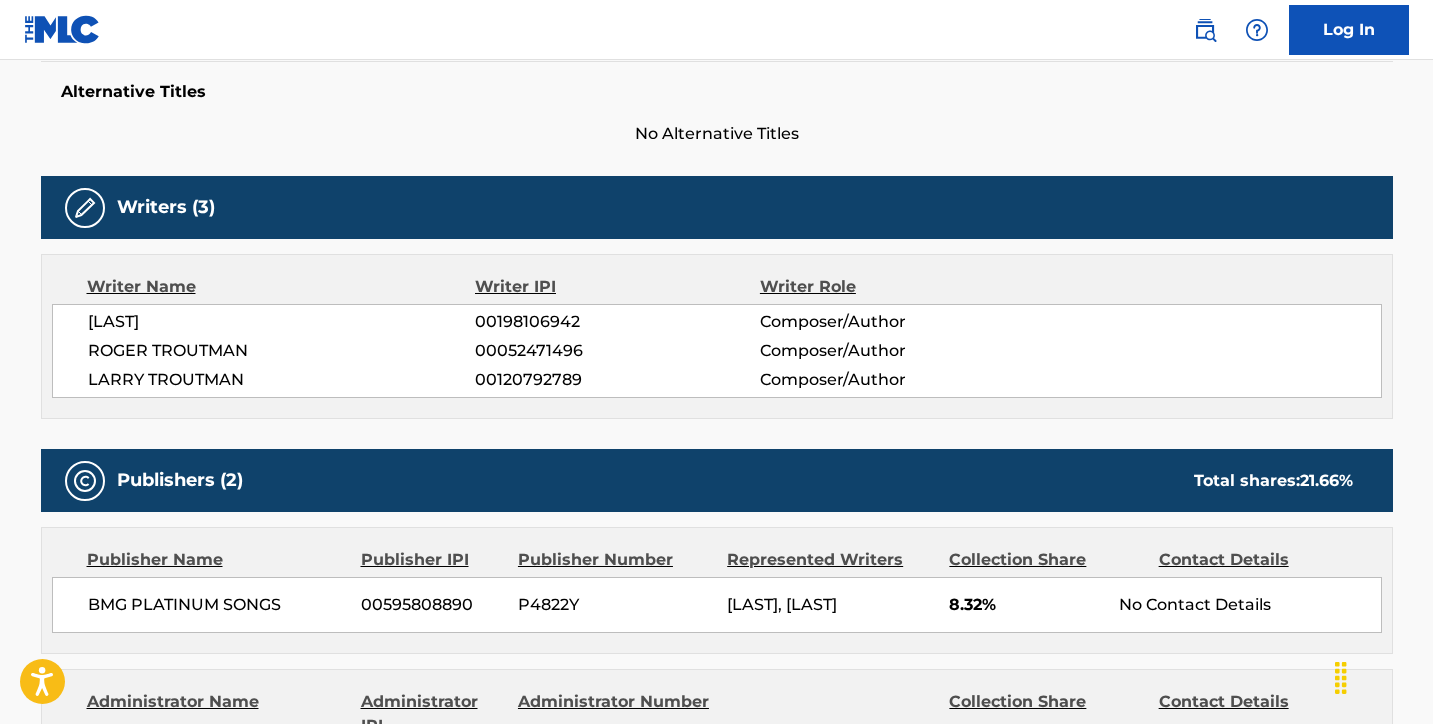 scroll, scrollTop: 0, scrollLeft: 0, axis: both 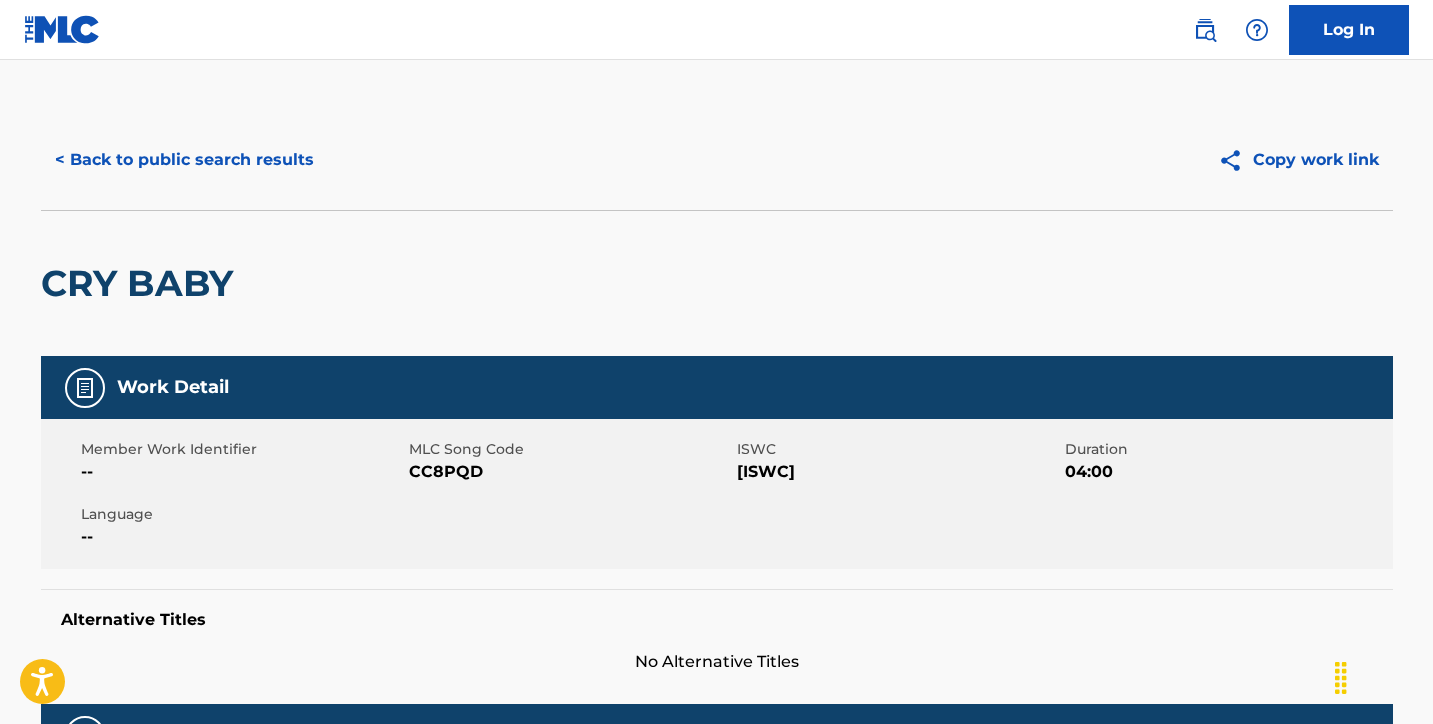 click on "< Back to public search results" at bounding box center [184, 160] 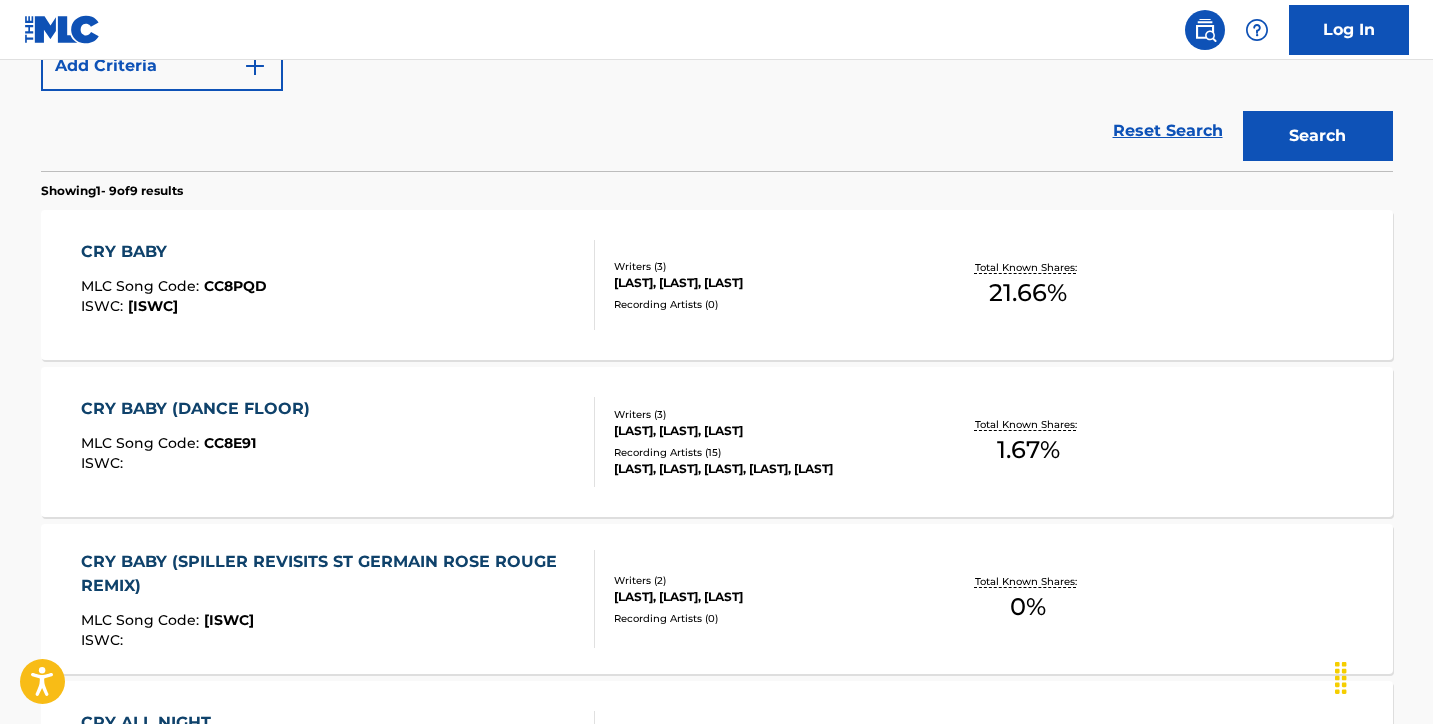 scroll, scrollTop: 463, scrollLeft: 0, axis: vertical 